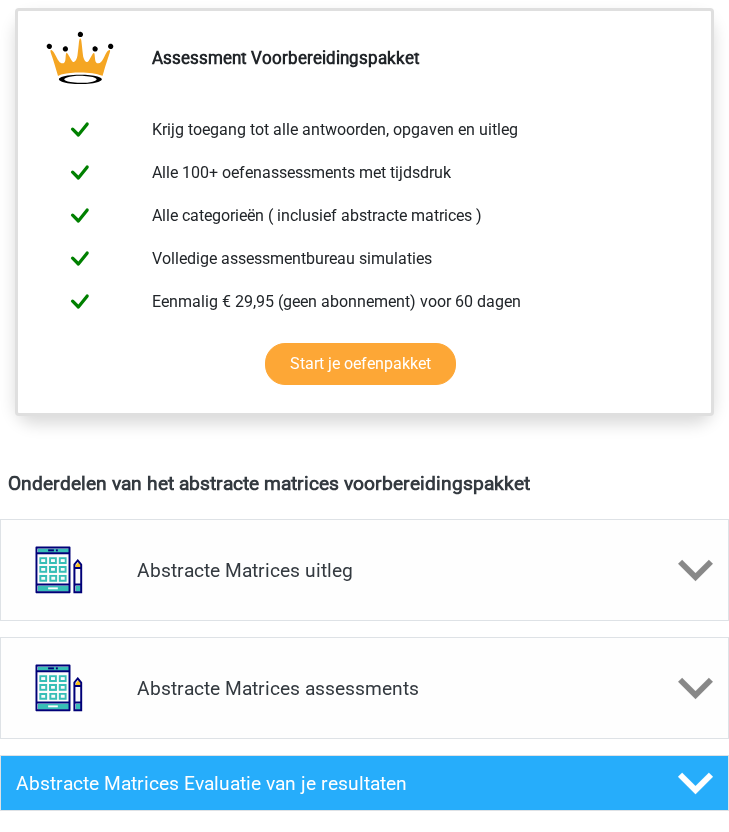 scroll, scrollTop: 995, scrollLeft: 0, axis: vertical 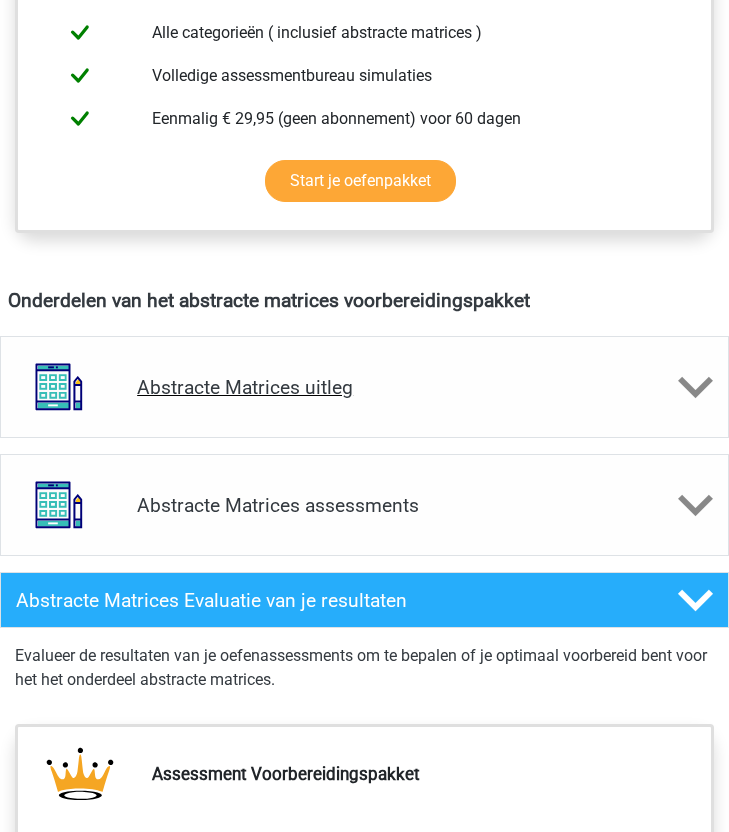 click on "Abstracte Matrices uitleg" at bounding box center (364, 387) 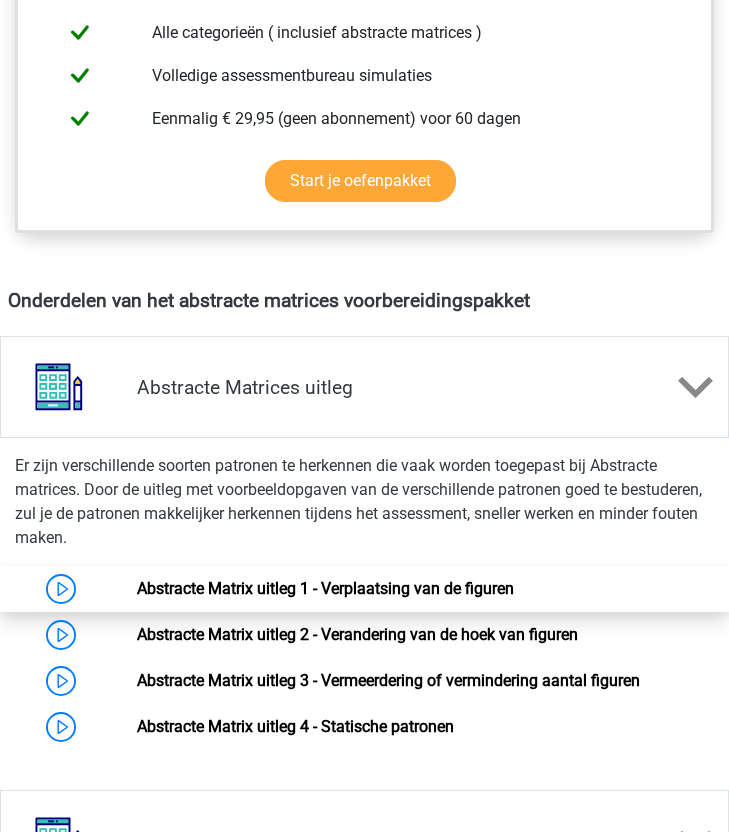click on "Abstracte Matrix uitleg 1 - Verplaatsing van de figuren" at bounding box center (325, 588) 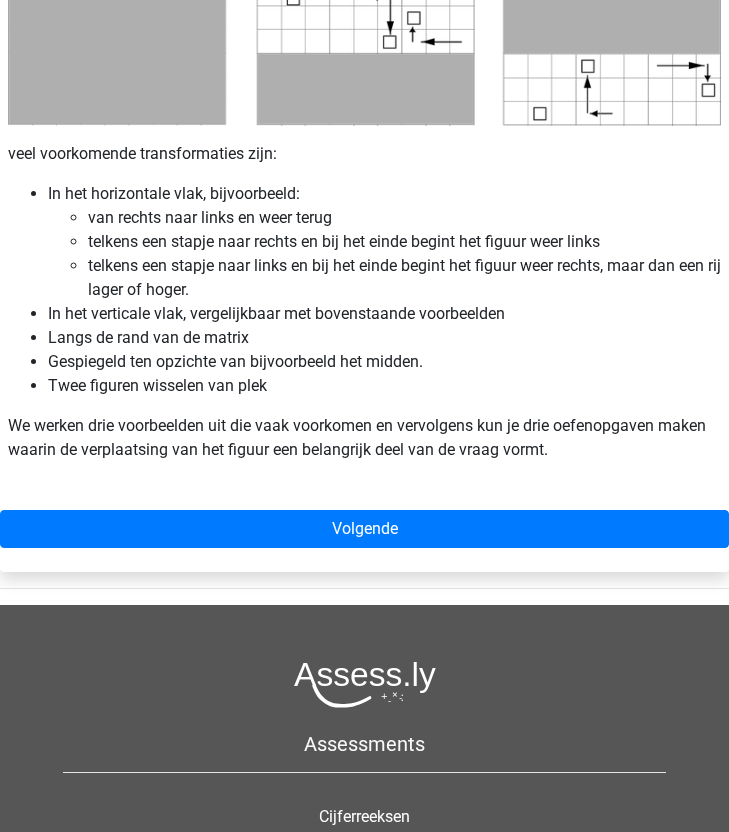scroll, scrollTop: 1021, scrollLeft: 0, axis: vertical 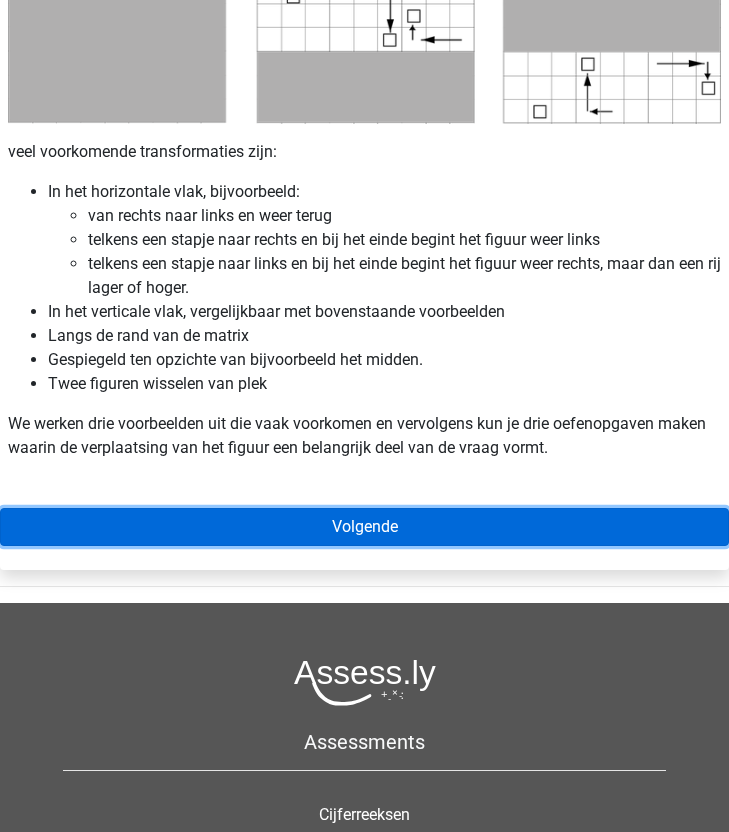 click on "Volgende" at bounding box center [364, 527] 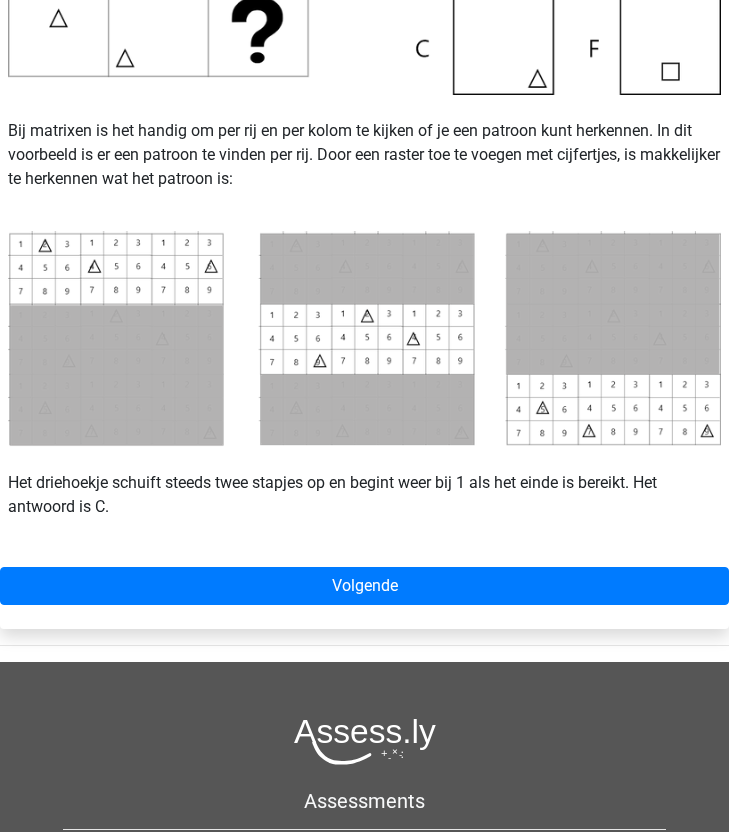 scroll, scrollTop: 630, scrollLeft: 0, axis: vertical 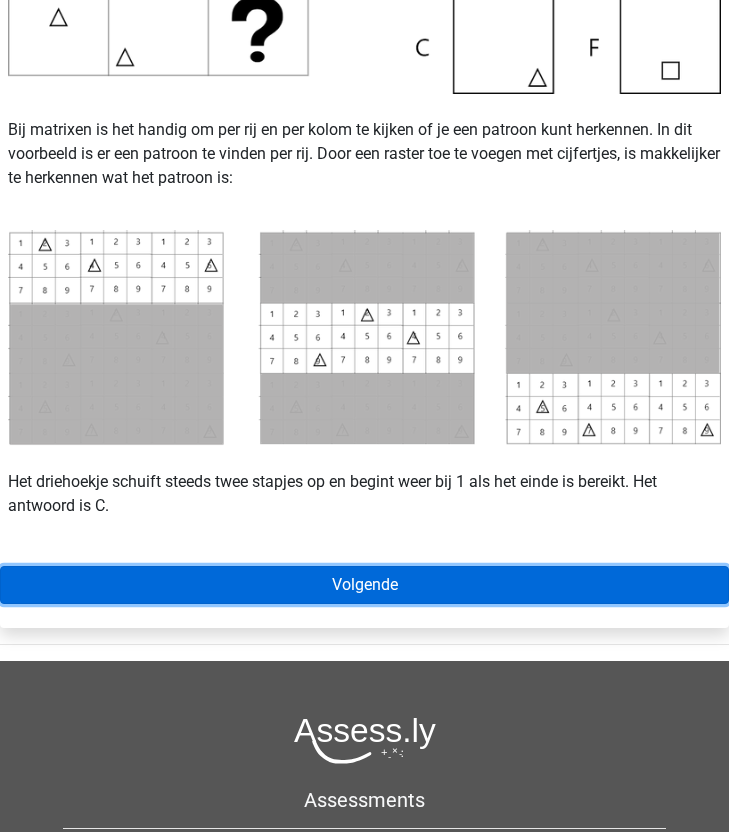 click on "Volgende" at bounding box center [364, 585] 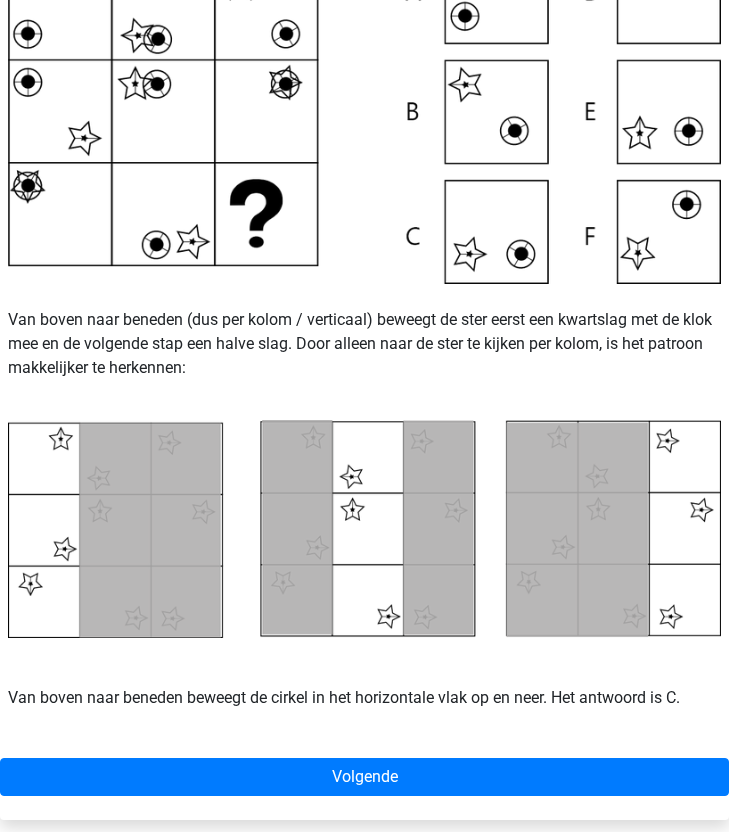 scroll, scrollTop: 475, scrollLeft: 0, axis: vertical 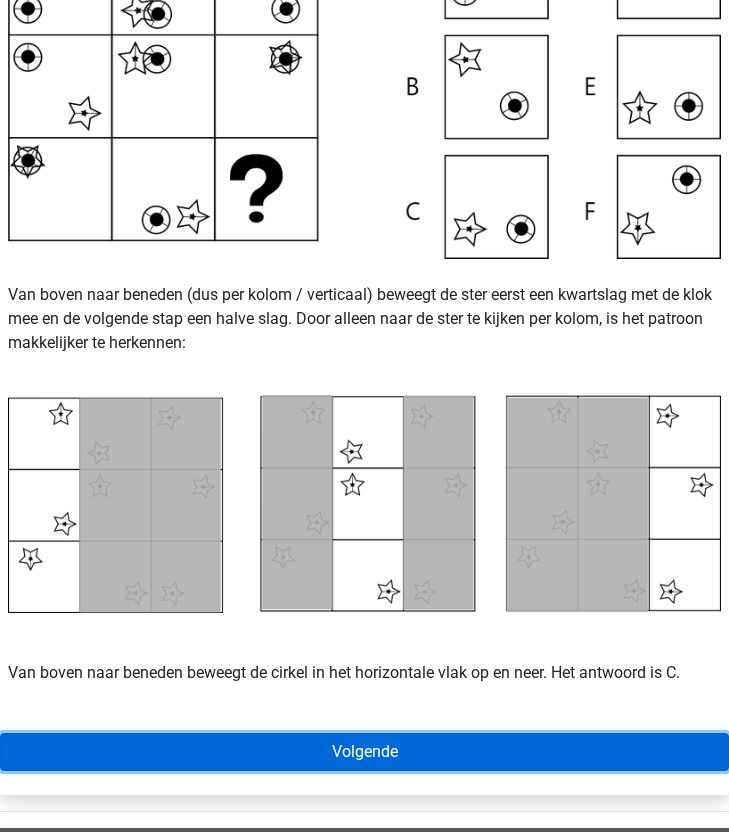 click on "Volgende" at bounding box center (364, 752) 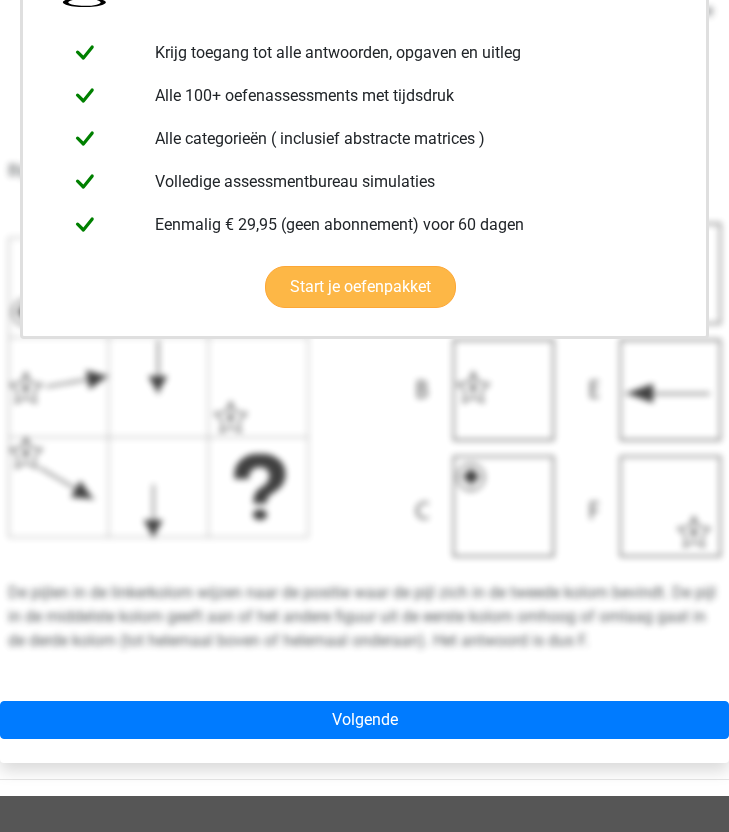 scroll, scrollTop: 462, scrollLeft: 0, axis: vertical 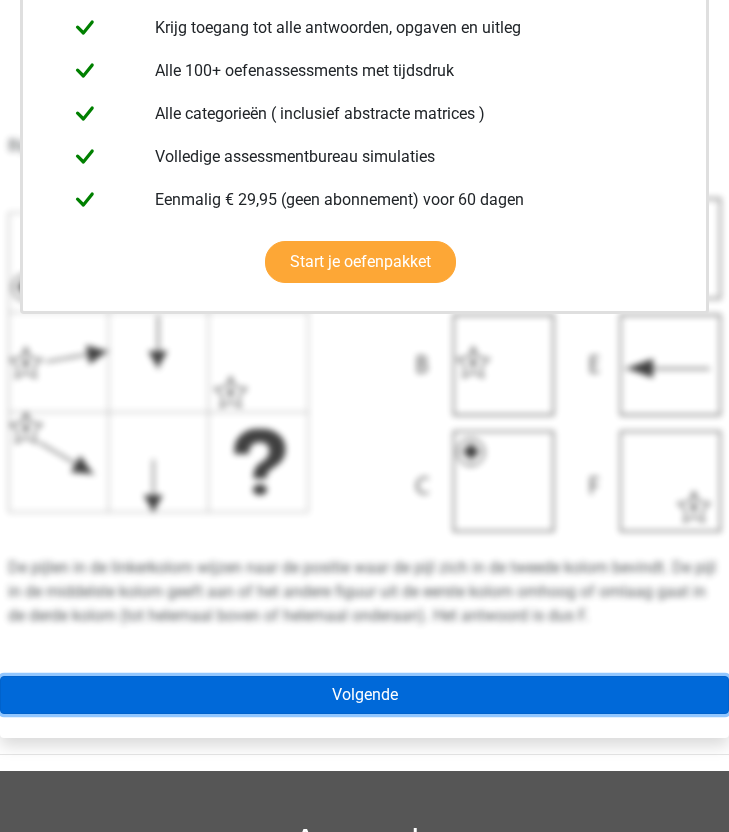 click on "Volgende" at bounding box center (364, 695) 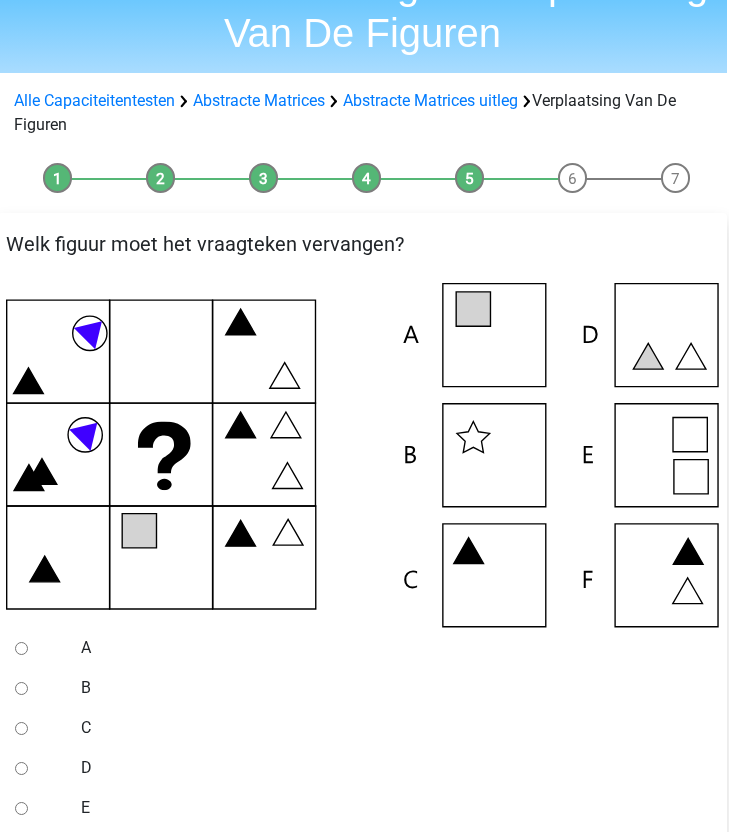 scroll, scrollTop: 109, scrollLeft: 4, axis: both 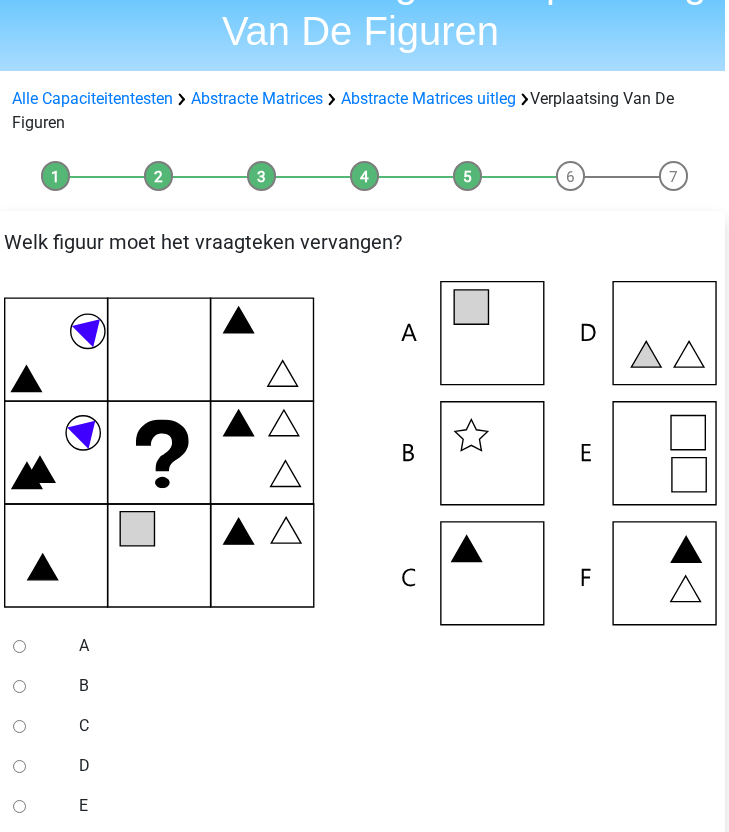 click 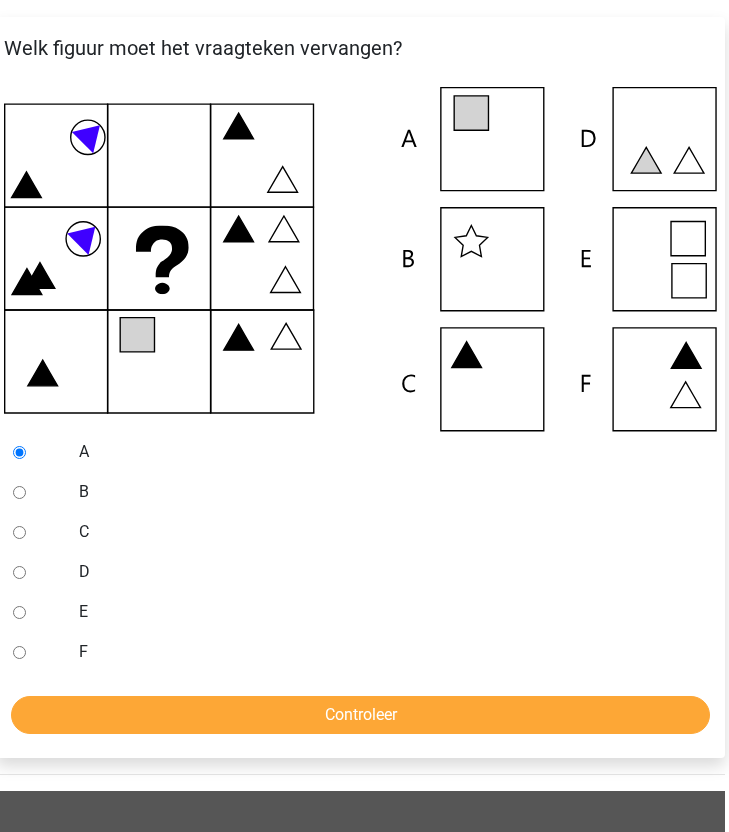 scroll, scrollTop: 388, scrollLeft: 4, axis: both 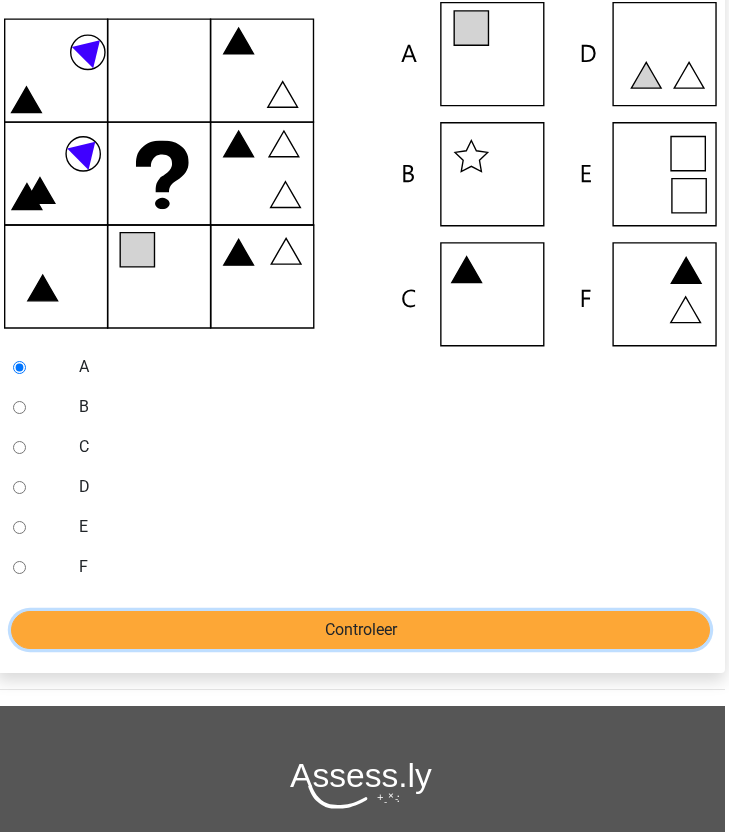 click on "Controleer" at bounding box center (360, 630) 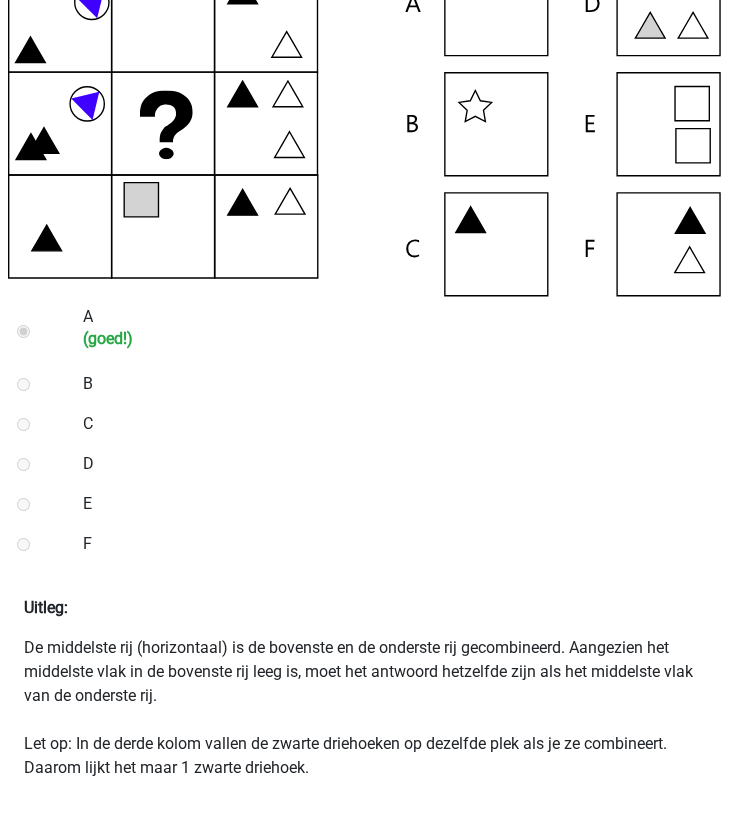 scroll, scrollTop: 439, scrollLeft: 0, axis: vertical 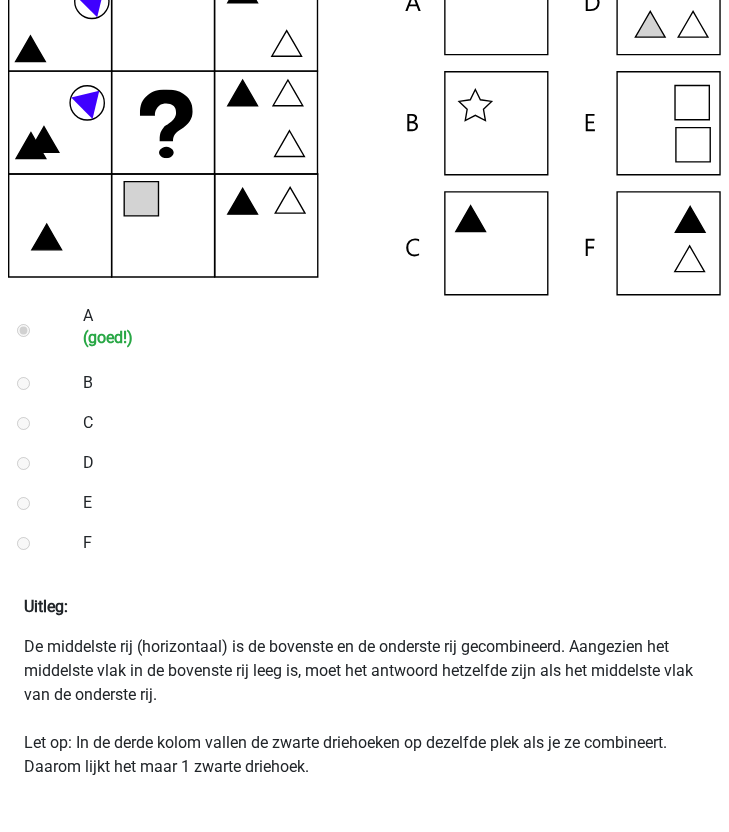 click 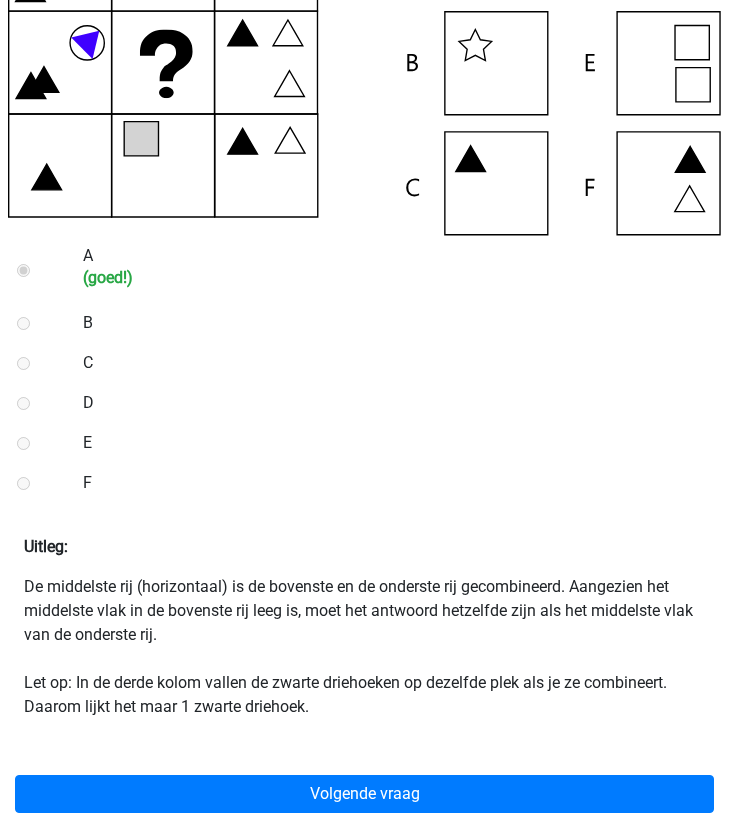 scroll, scrollTop: 603, scrollLeft: 0, axis: vertical 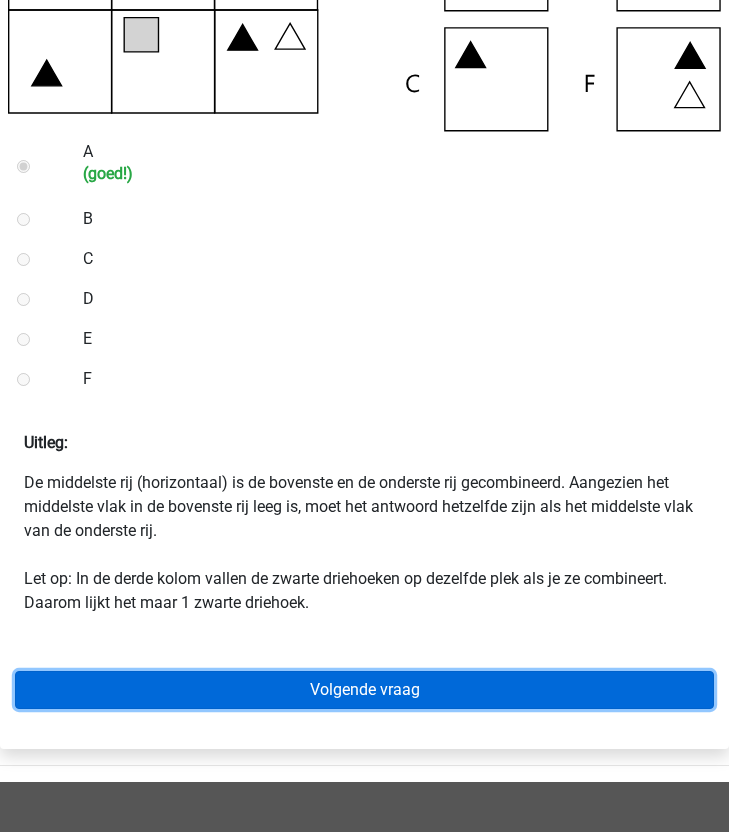 click on "Volgende vraag" at bounding box center (364, 690) 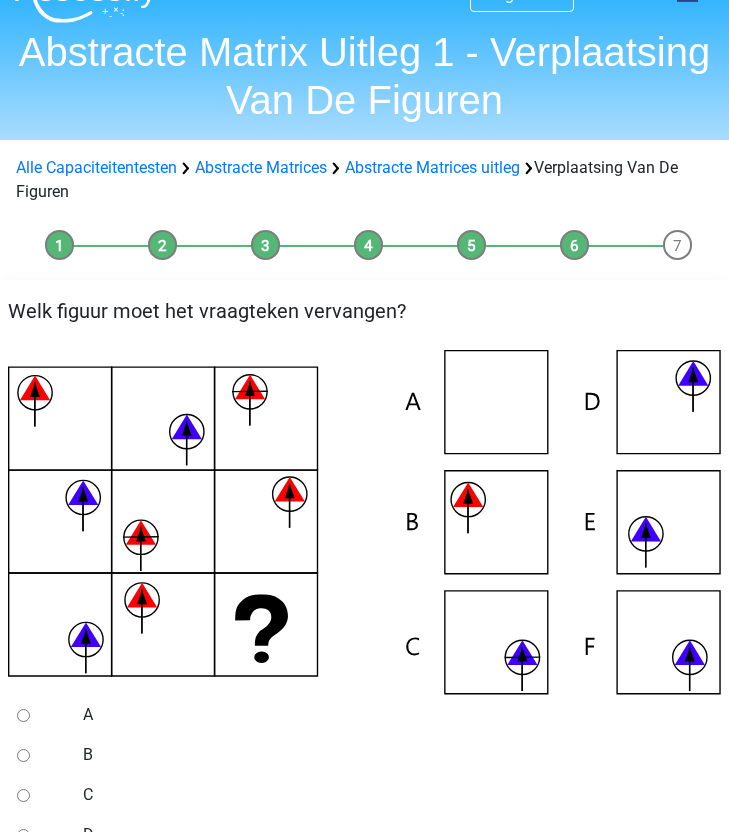 scroll, scrollTop: 81, scrollLeft: 0, axis: vertical 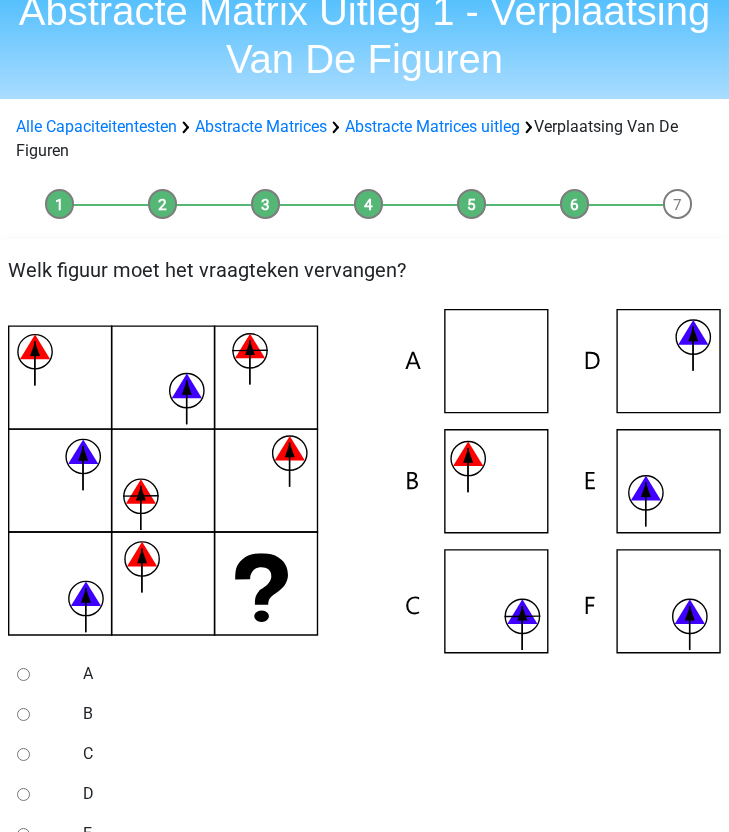 click on "C" at bounding box center [23, 754] 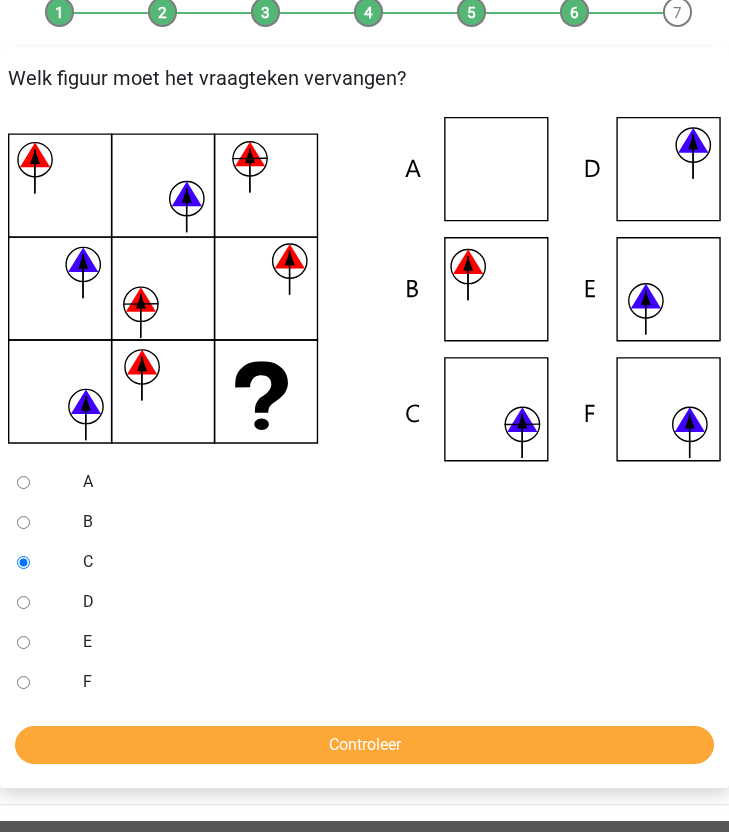 scroll, scrollTop: 296, scrollLeft: 0, axis: vertical 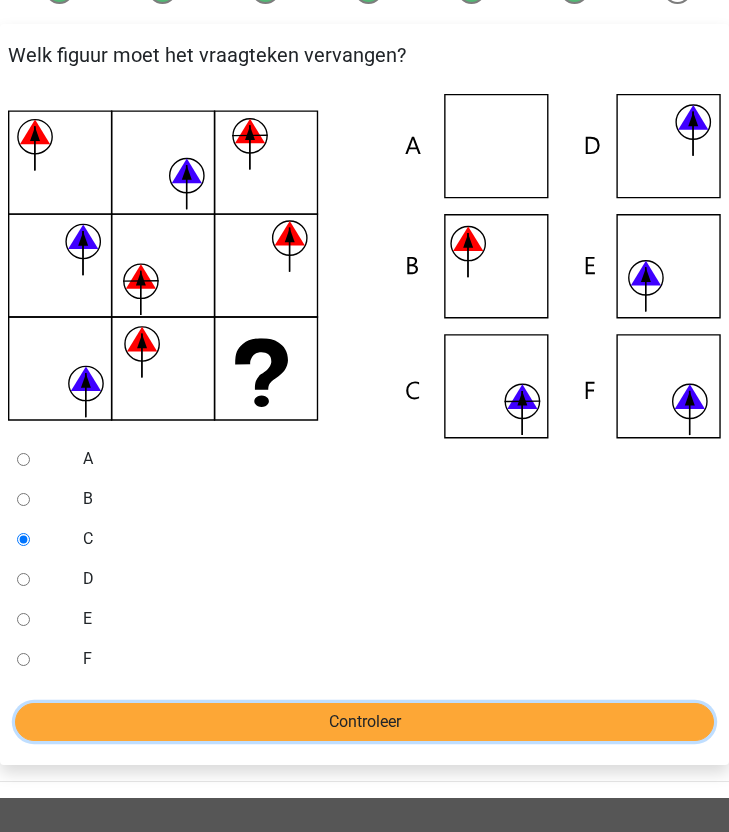 click on "Controleer" at bounding box center [364, 722] 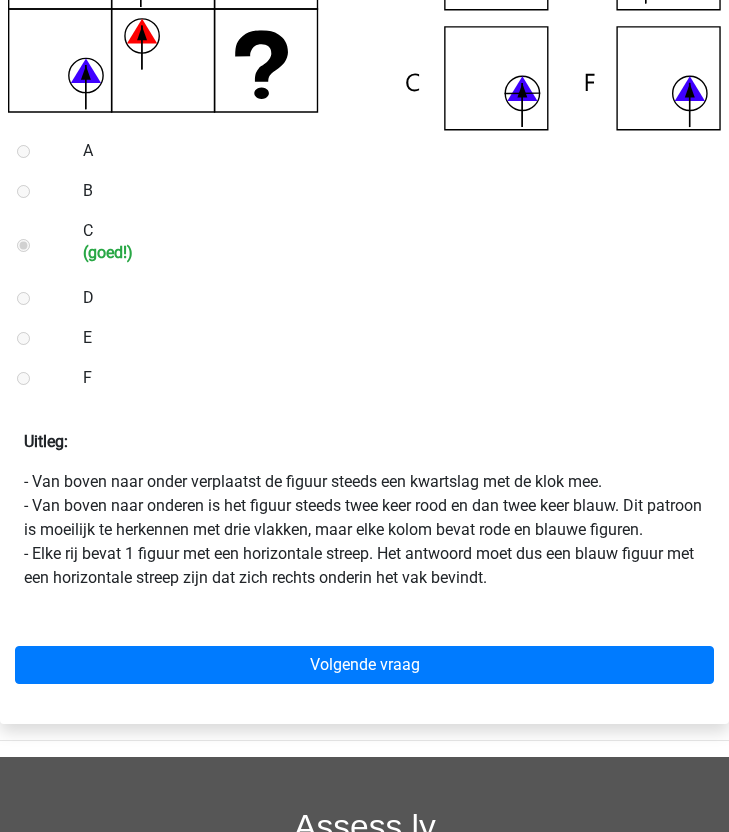 scroll, scrollTop: 670, scrollLeft: 0, axis: vertical 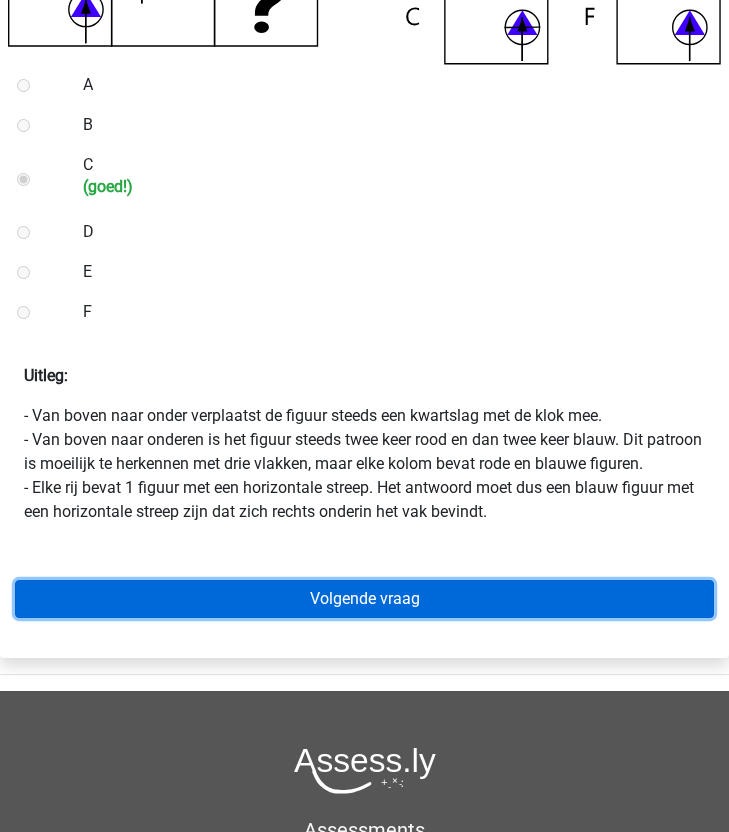 click on "Volgende vraag" at bounding box center [364, 599] 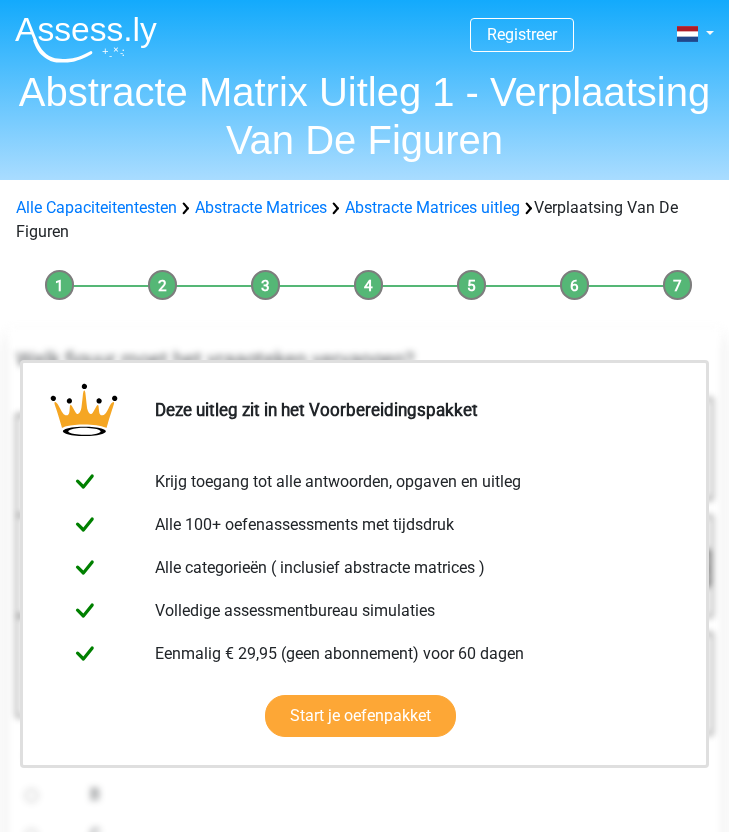 scroll, scrollTop: 0, scrollLeft: 0, axis: both 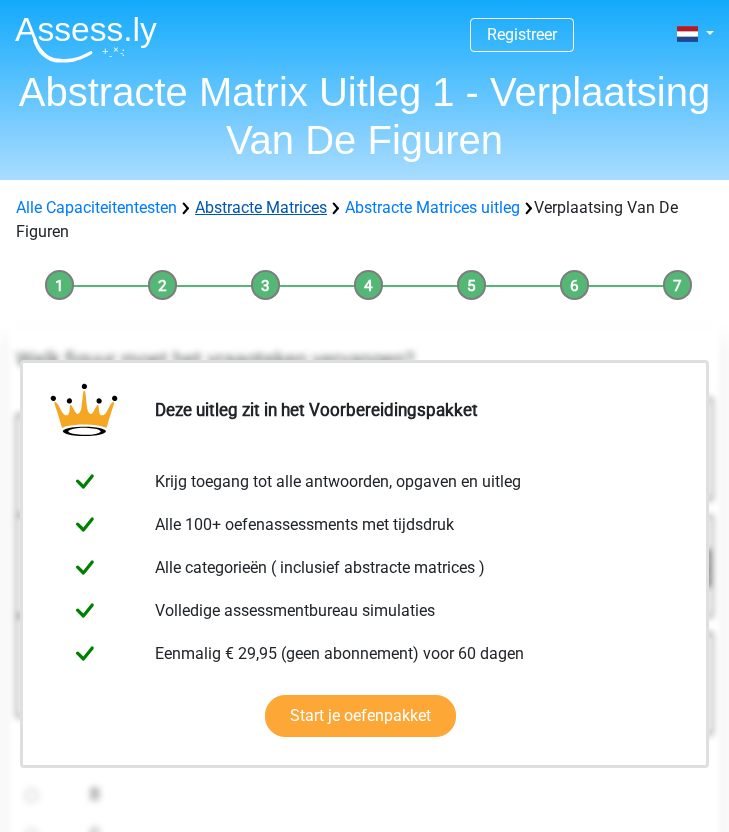 click on "Abstracte Matrices" at bounding box center (261, 207) 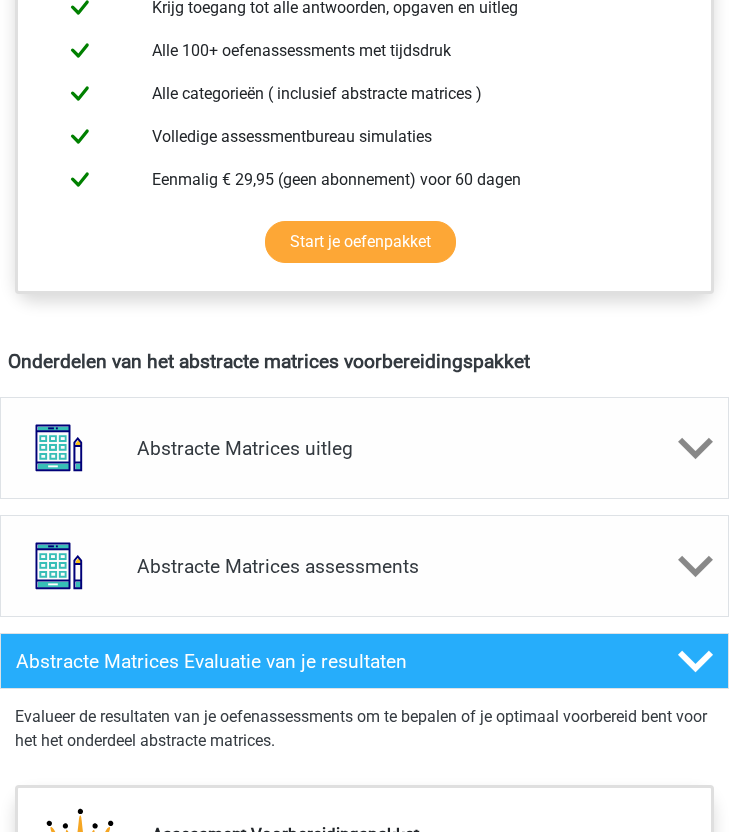 scroll, scrollTop: 936, scrollLeft: 0, axis: vertical 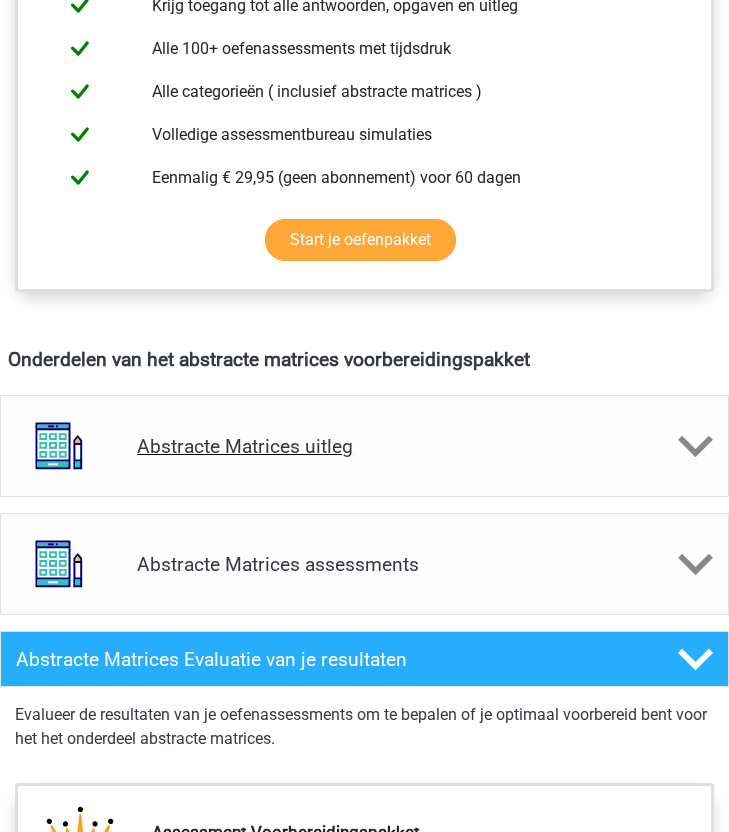 click 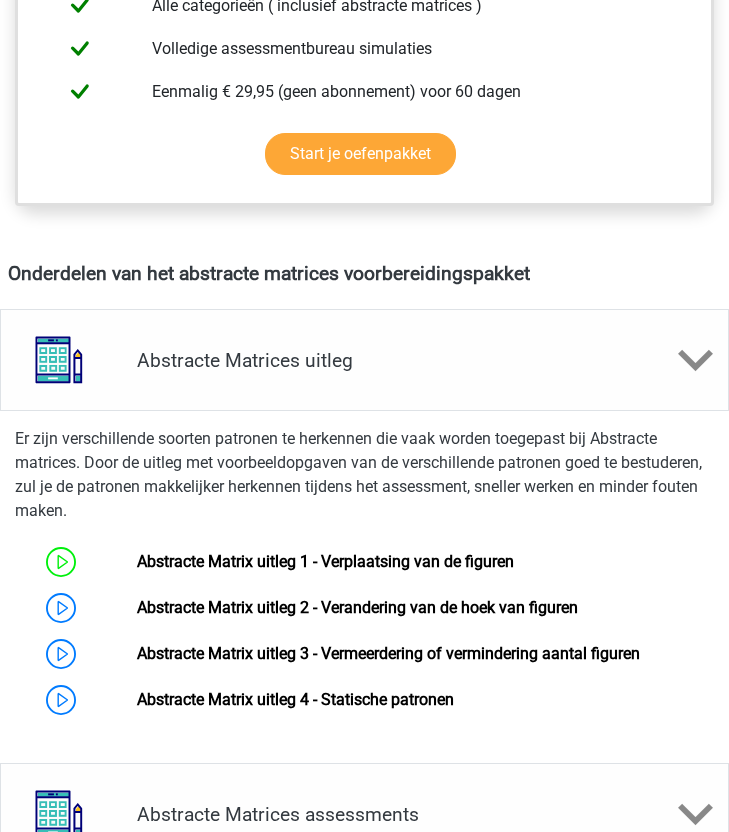 scroll, scrollTop: 1097, scrollLeft: 0, axis: vertical 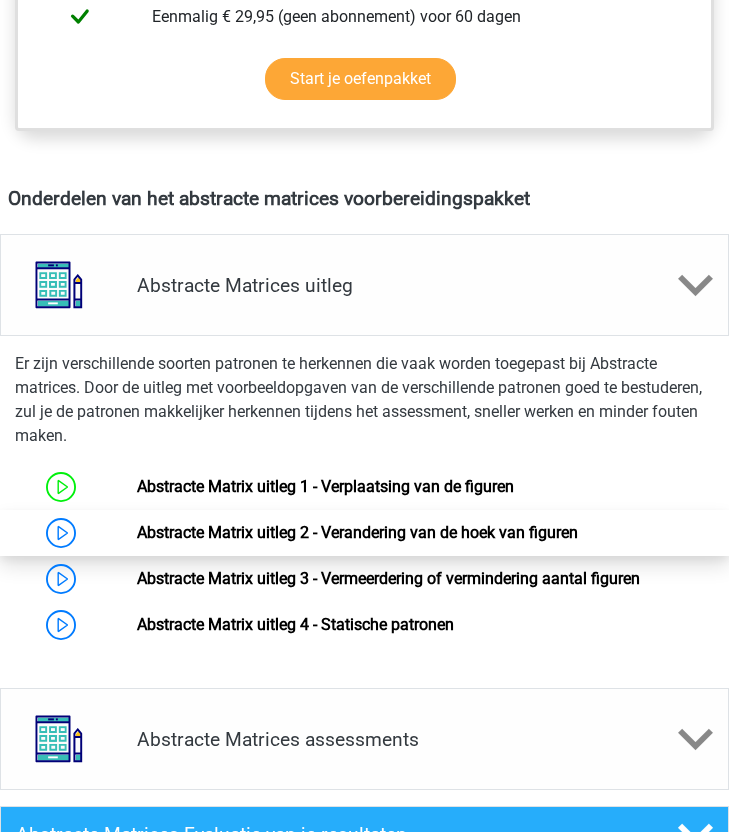 click on "Abstracte Matrix uitleg 2 - Verandering van de hoek van figuren" at bounding box center [357, 532] 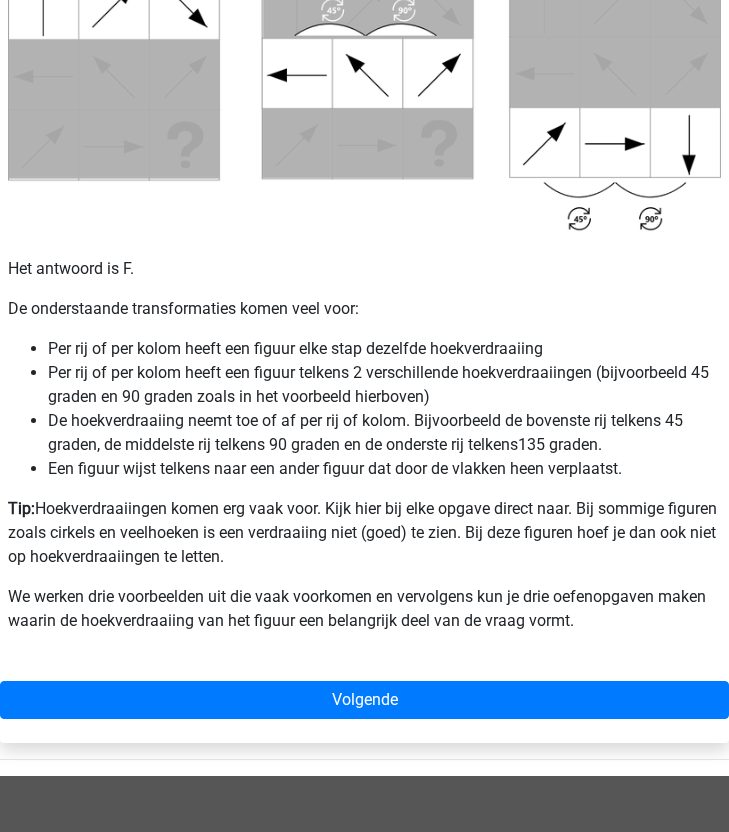 scroll, scrollTop: 980, scrollLeft: 0, axis: vertical 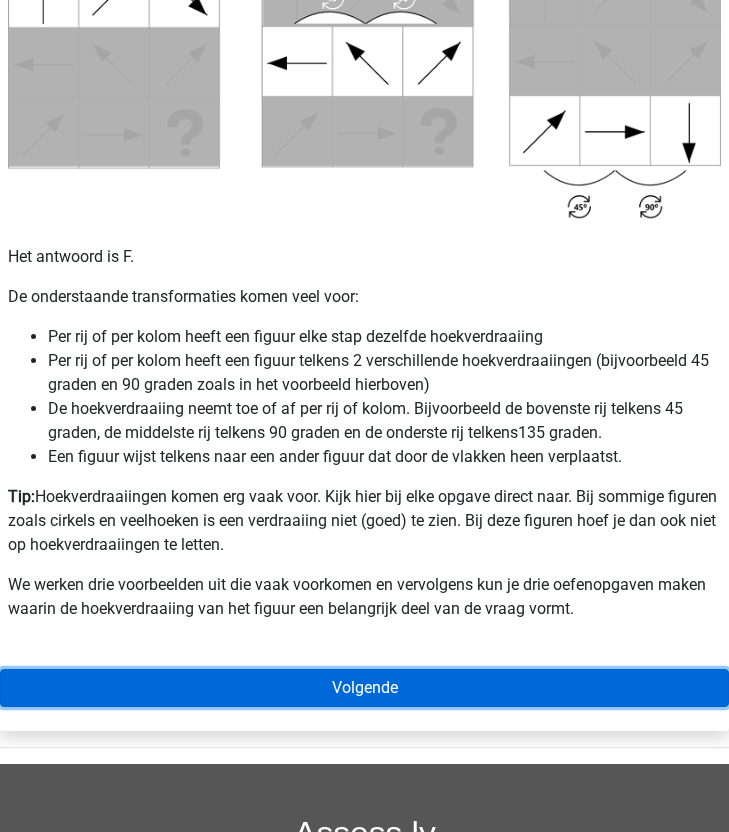 click on "Volgende" at bounding box center (364, 688) 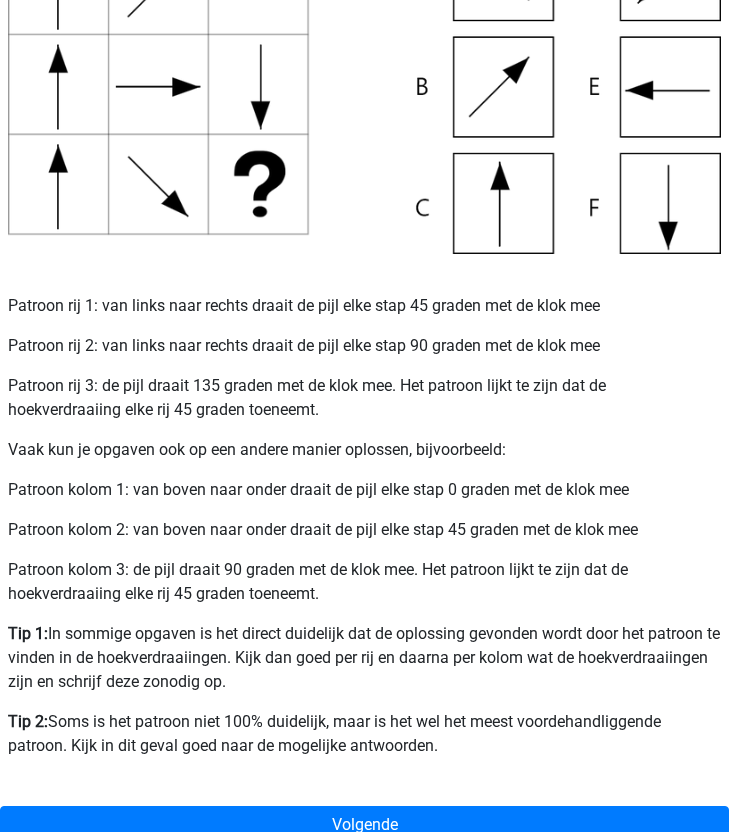 scroll, scrollTop: 0, scrollLeft: 0, axis: both 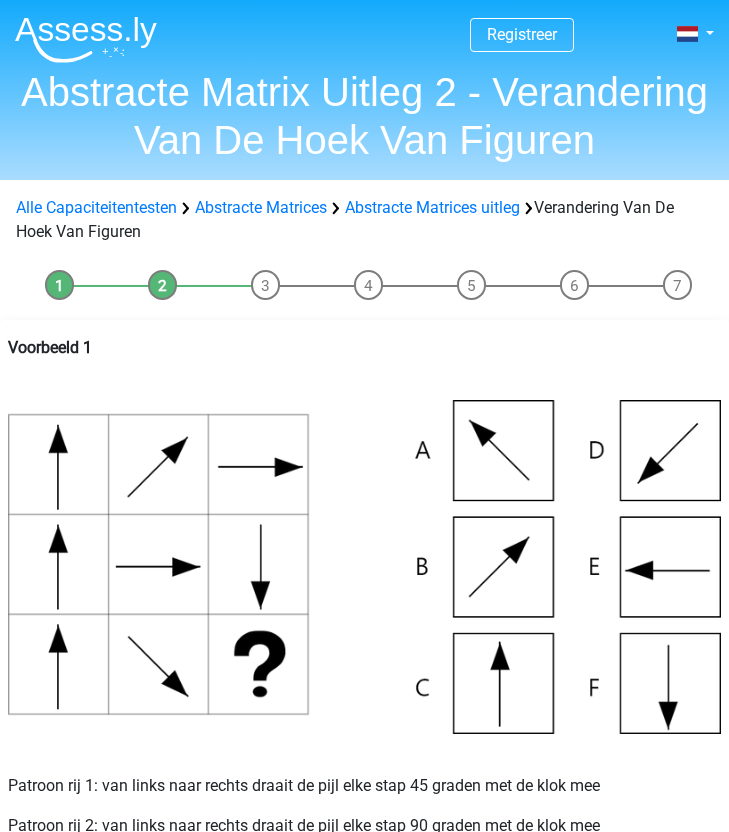 click at bounding box center [364, 566] 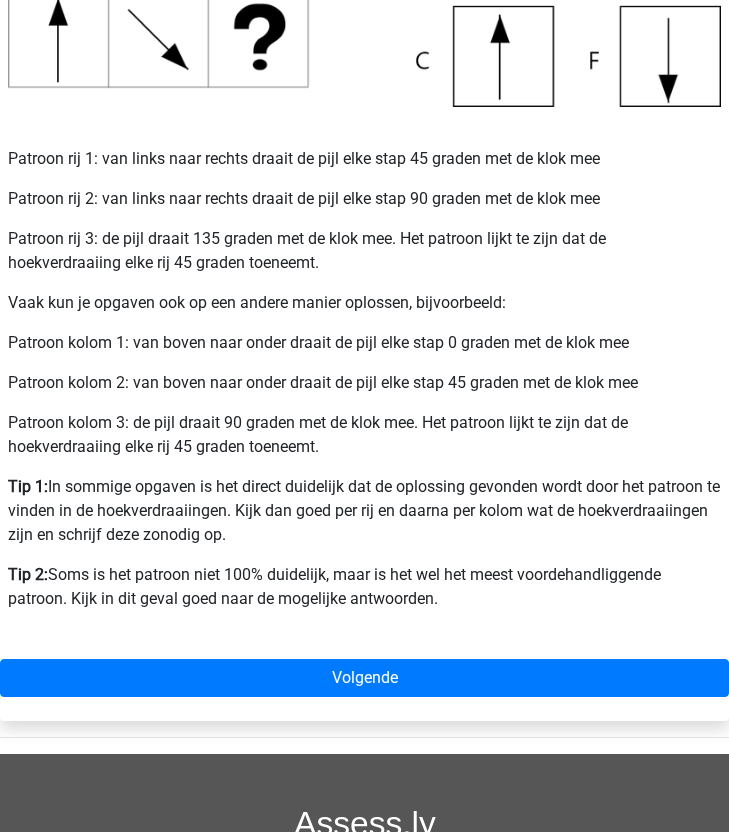 scroll, scrollTop: 640, scrollLeft: 0, axis: vertical 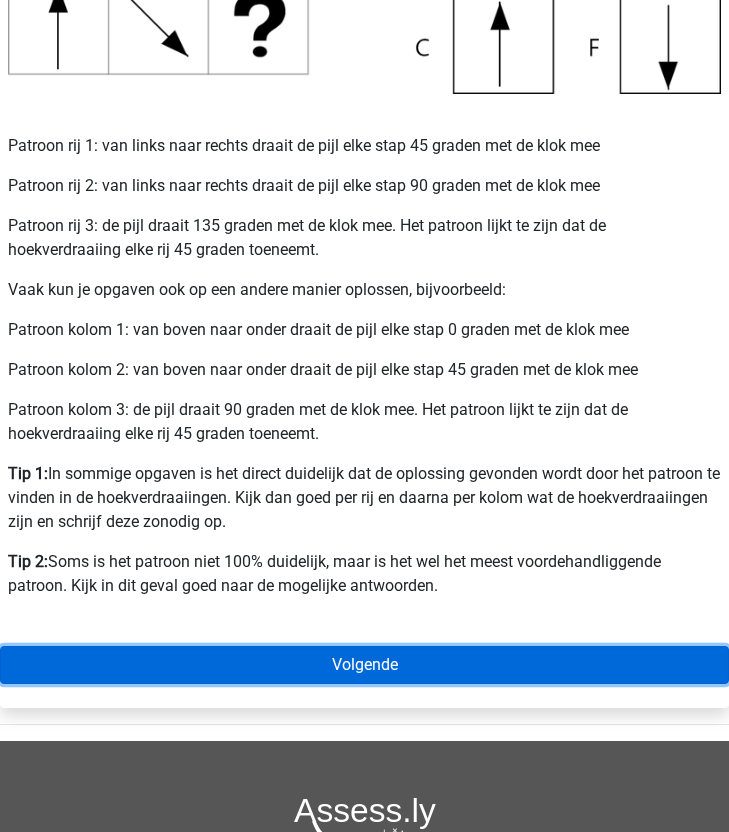click on "Volgende" at bounding box center [364, 665] 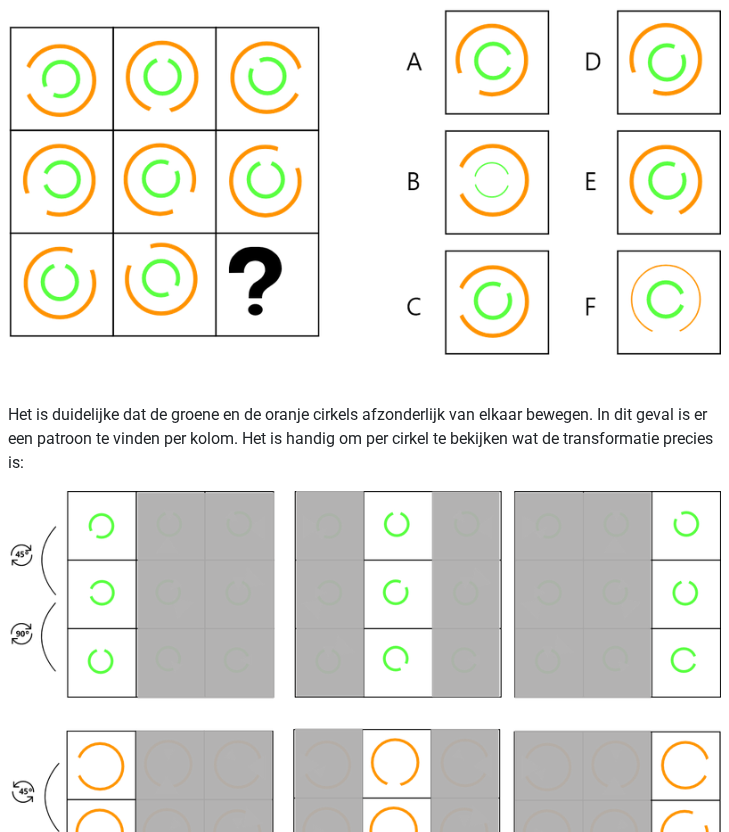scroll, scrollTop: 383, scrollLeft: 0, axis: vertical 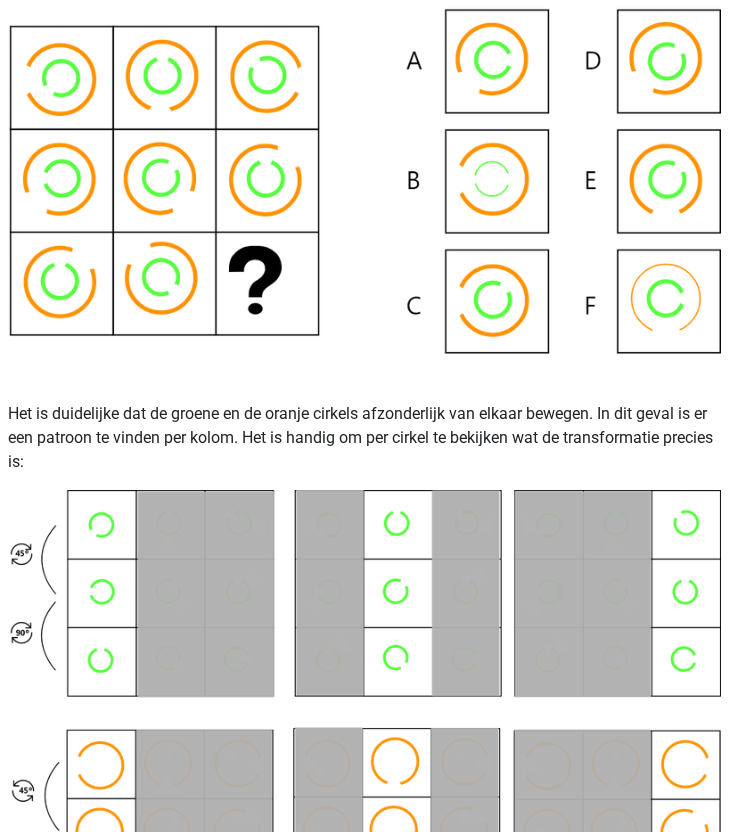 click at bounding box center (364, 727) 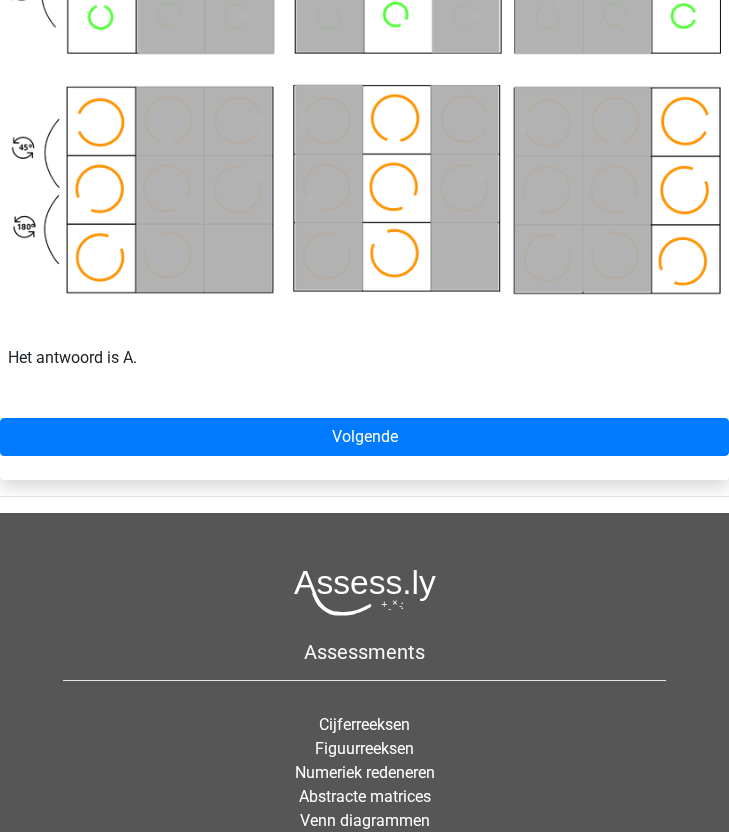 scroll, scrollTop: 1063, scrollLeft: 0, axis: vertical 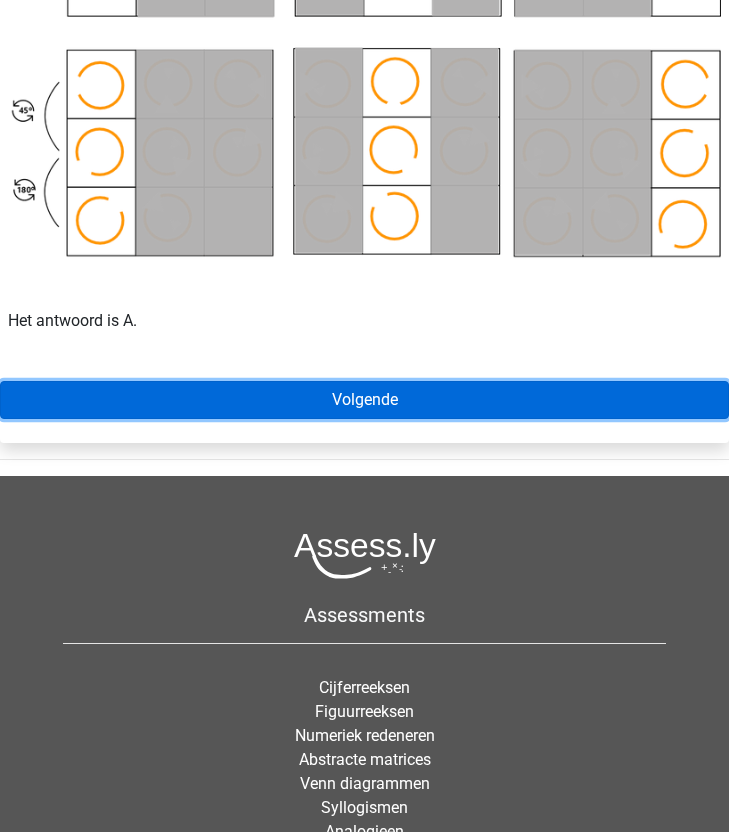 click on "Volgende" at bounding box center [364, 400] 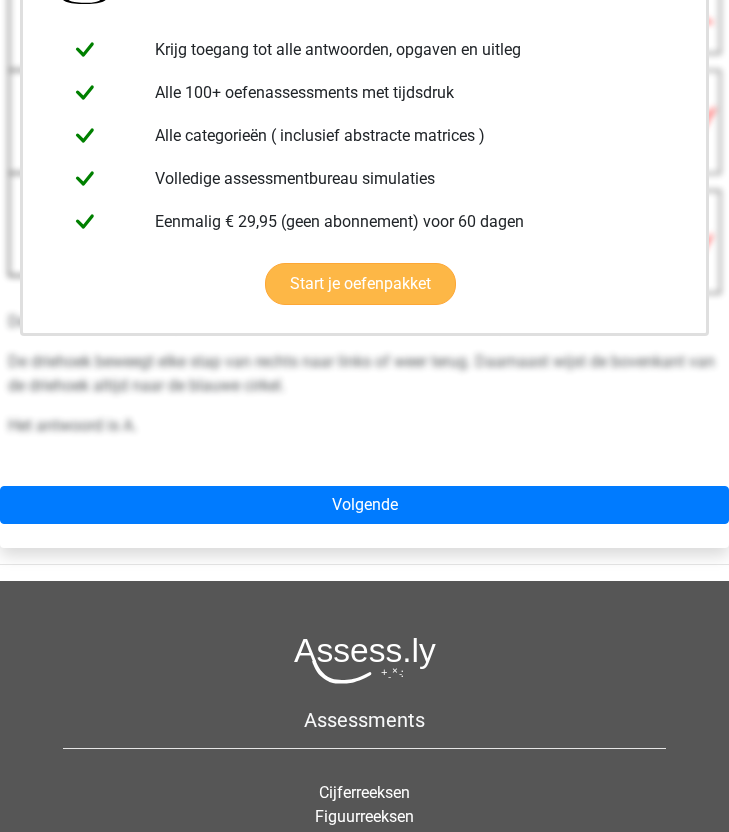 scroll, scrollTop: 505, scrollLeft: 0, axis: vertical 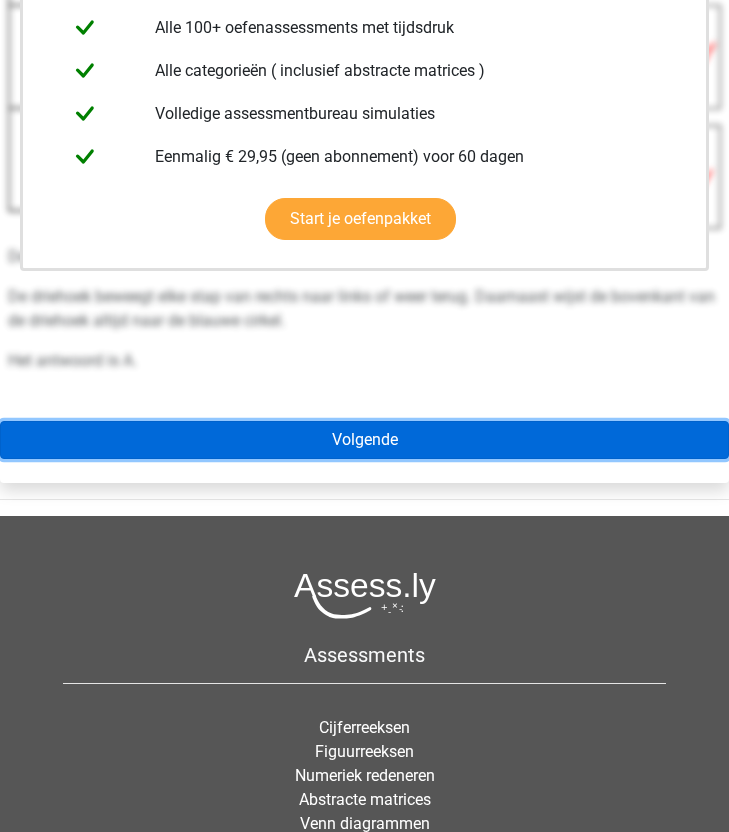 click on "Volgende" at bounding box center (364, 440) 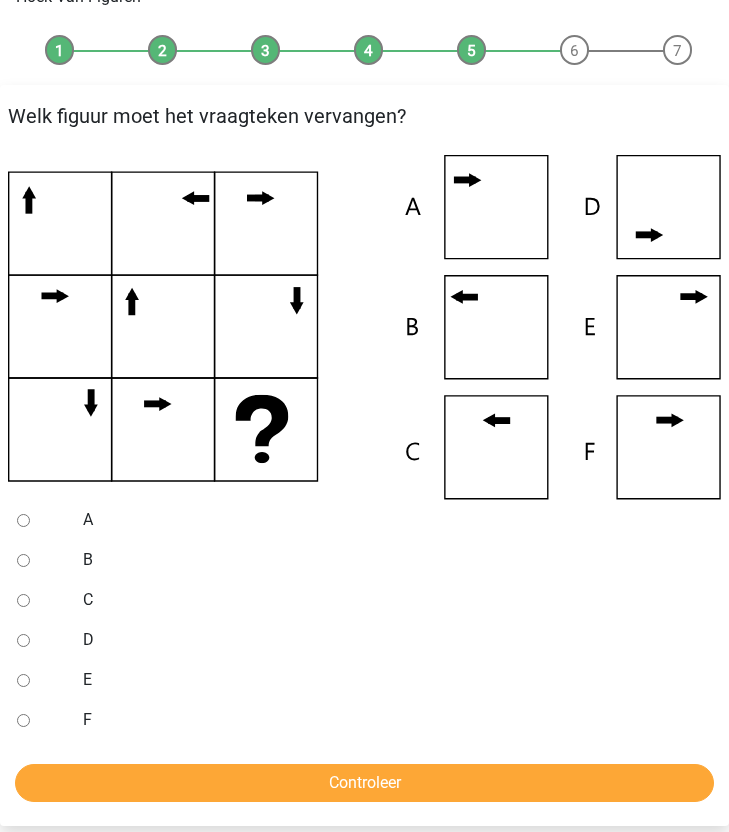 scroll, scrollTop: 236, scrollLeft: 0, axis: vertical 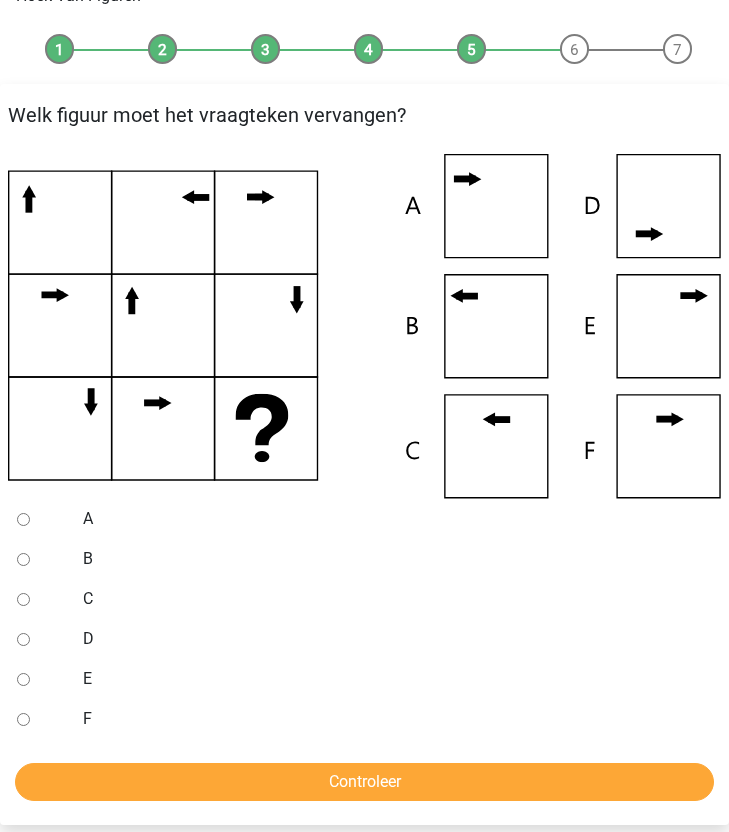 click on "D" at bounding box center (23, 639) 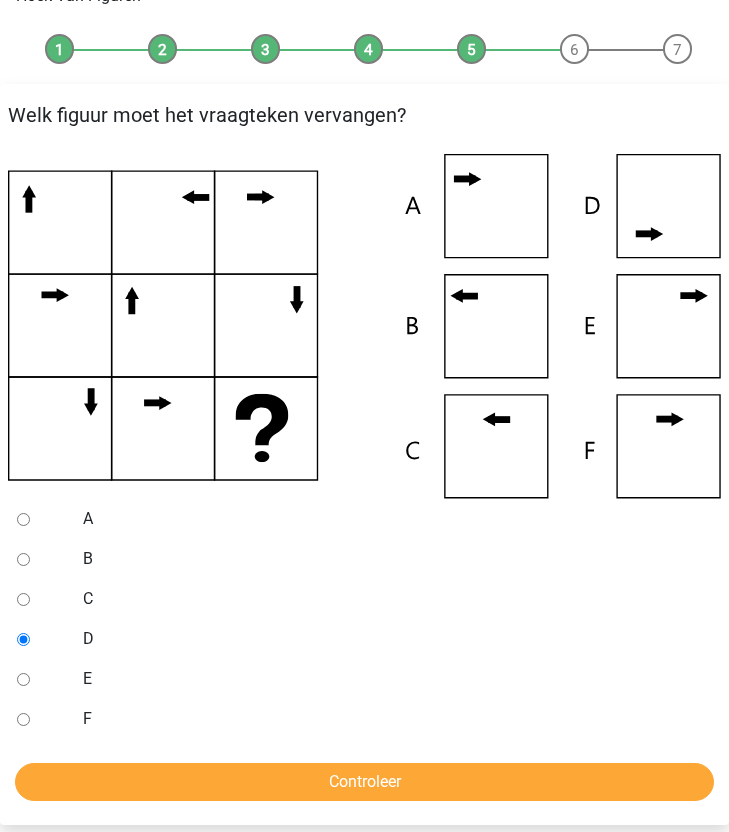 click on "A
B
C
D
E
F
Controleer" at bounding box center [364, 650] 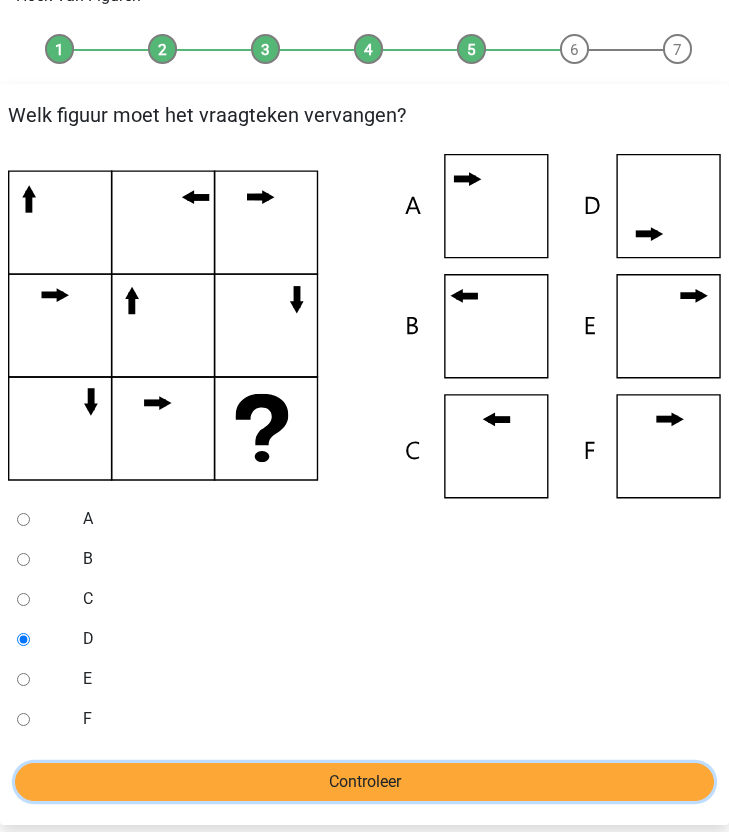 click on "Controleer" at bounding box center (364, 782) 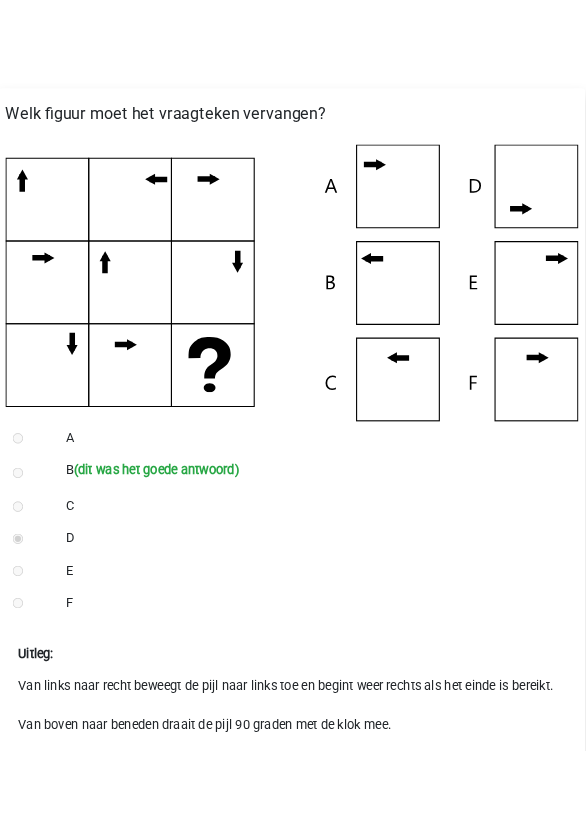scroll, scrollTop: 360, scrollLeft: 1, axis: both 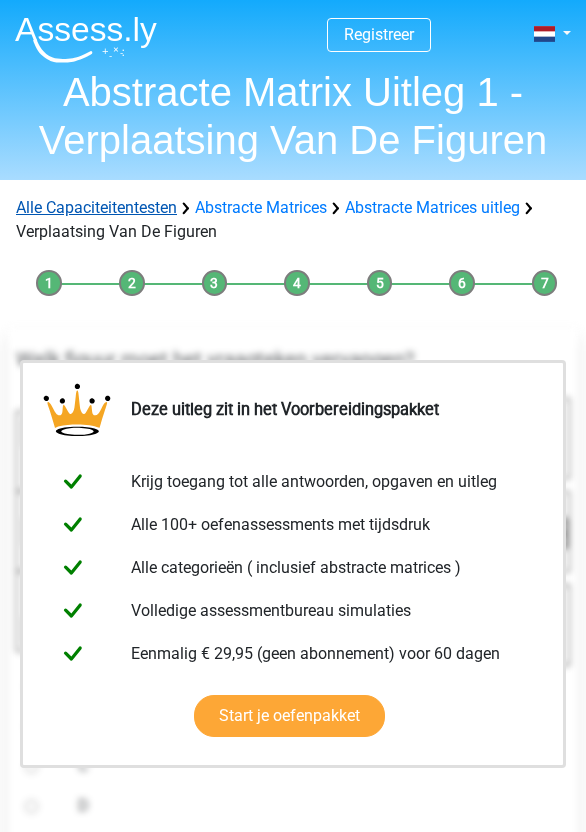 click on "Alle Capaciteitentesten" at bounding box center [96, 207] 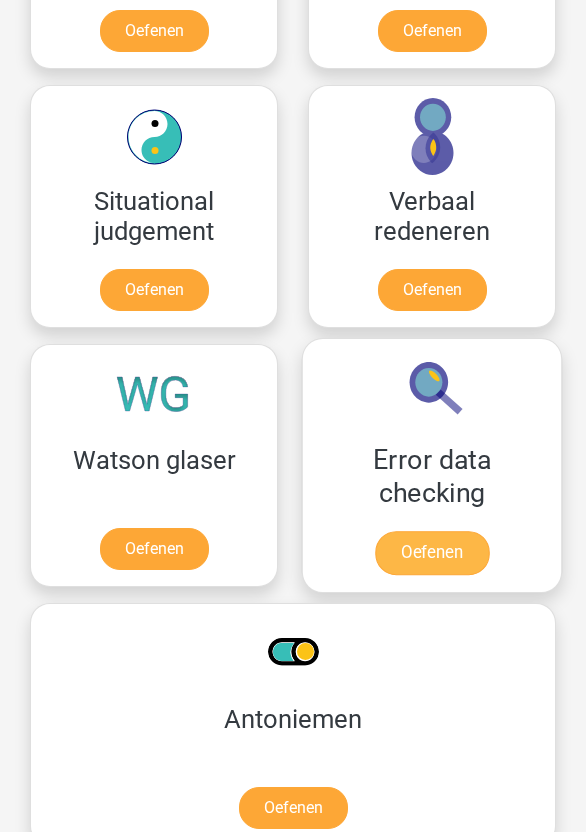scroll, scrollTop: 2659, scrollLeft: 0, axis: vertical 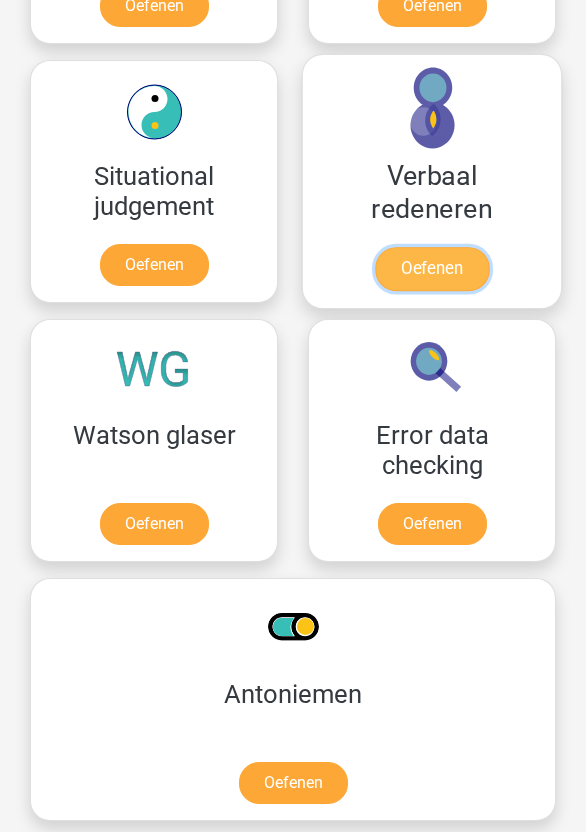 click on "Oefenen" at bounding box center (432, 269) 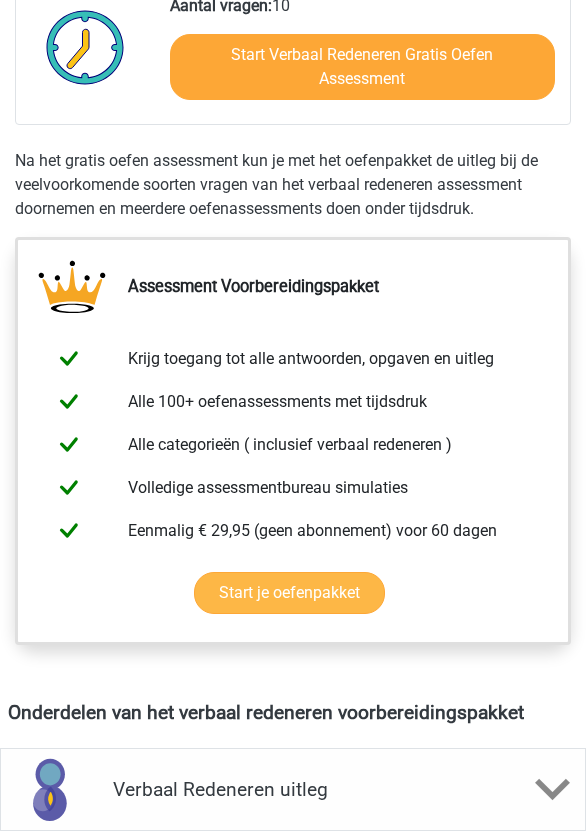 scroll, scrollTop: 588, scrollLeft: 0, axis: vertical 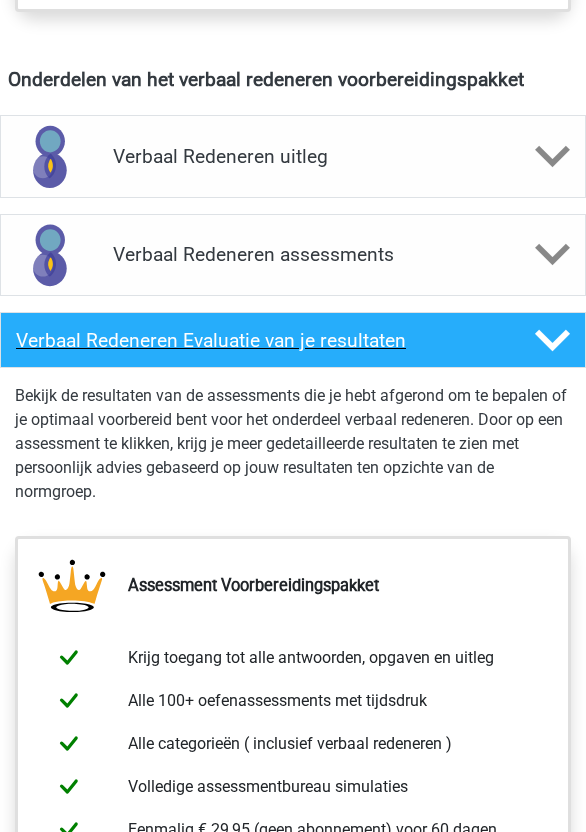 click 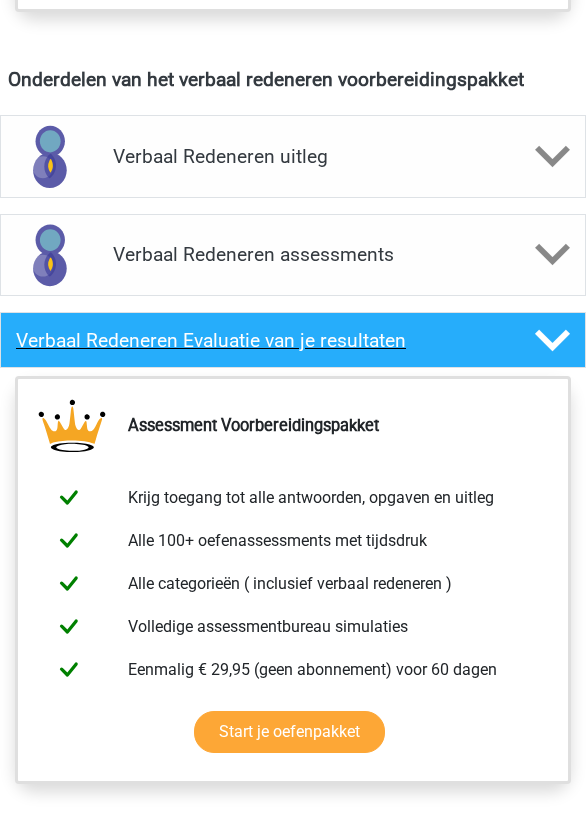 click 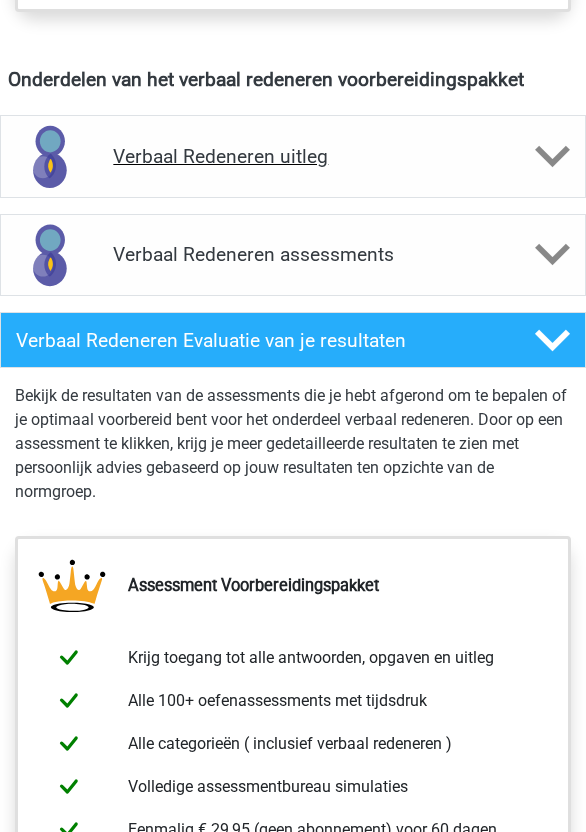 click at bounding box center (536, 156) 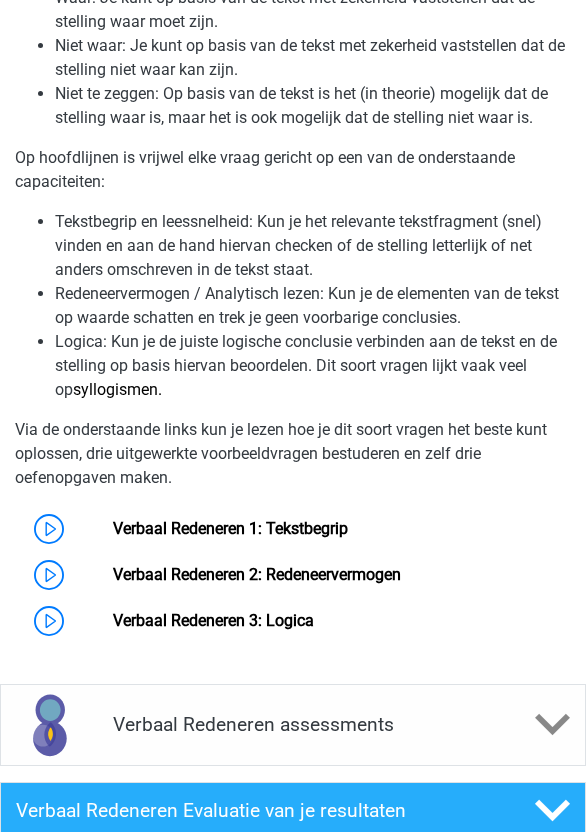 scroll, scrollTop: 1608, scrollLeft: 0, axis: vertical 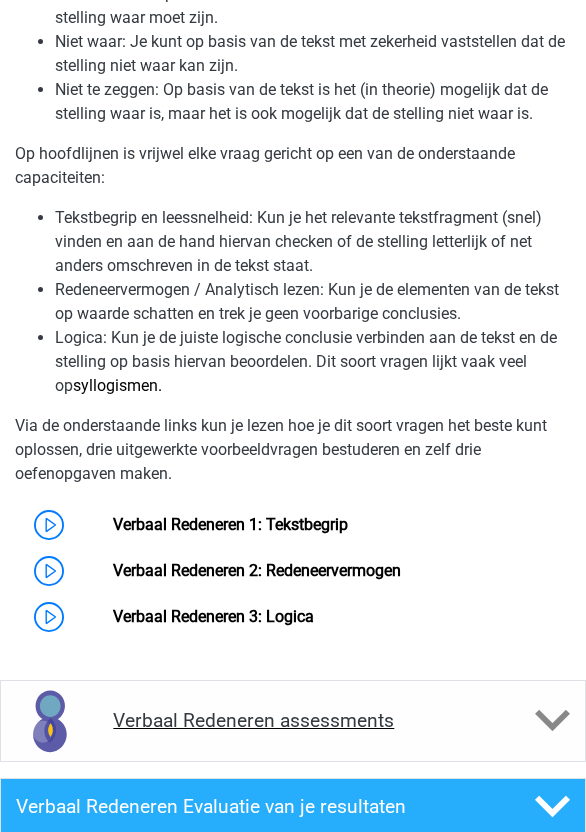 click 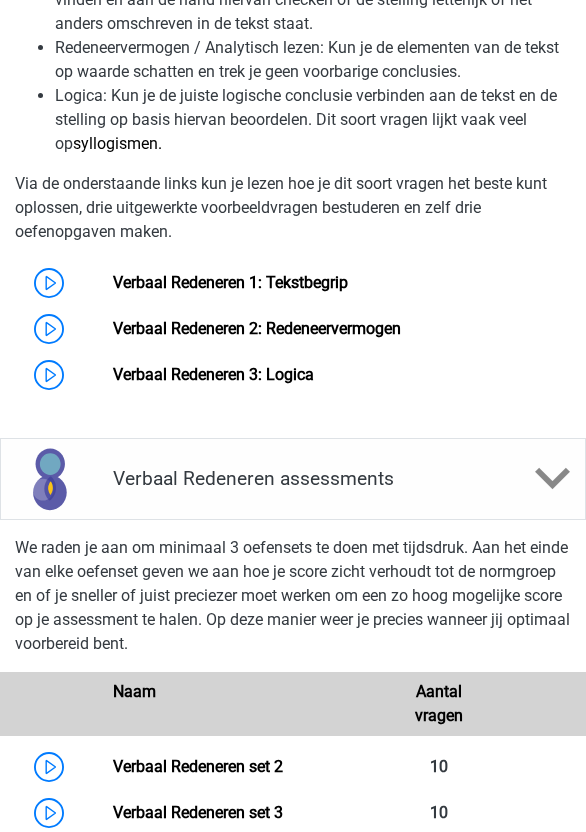 scroll, scrollTop: 1923, scrollLeft: 0, axis: vertical 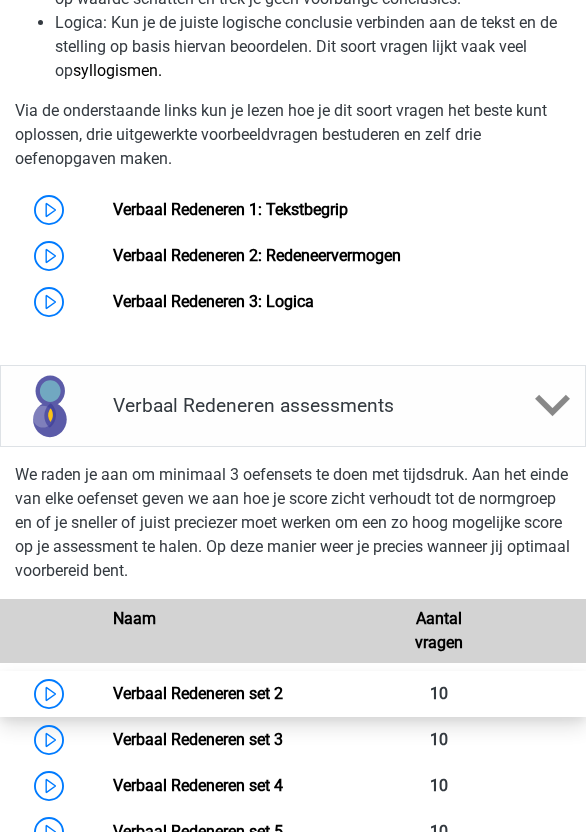 click on "Verbaal Redeneren
set 2" at bounding box center [198, 693] 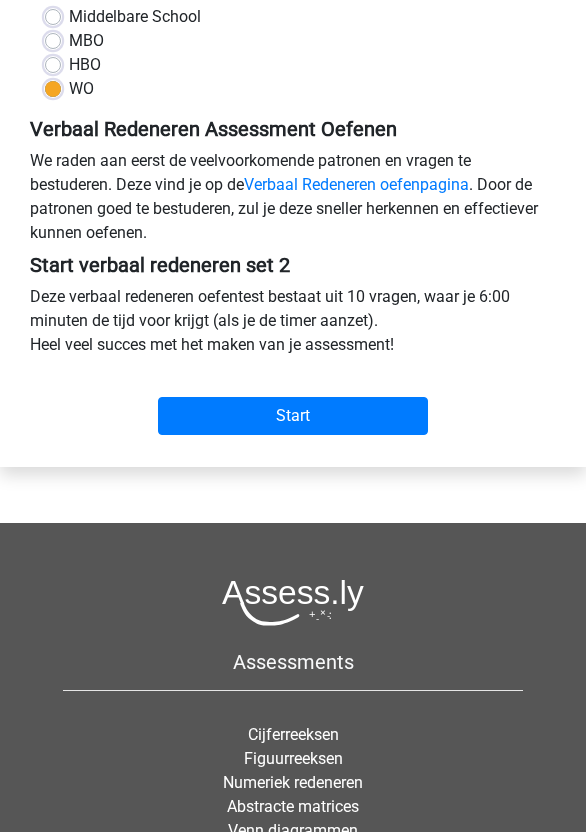 scroll, scrollTop: 638, scrollLeft: 0, axis: vertical 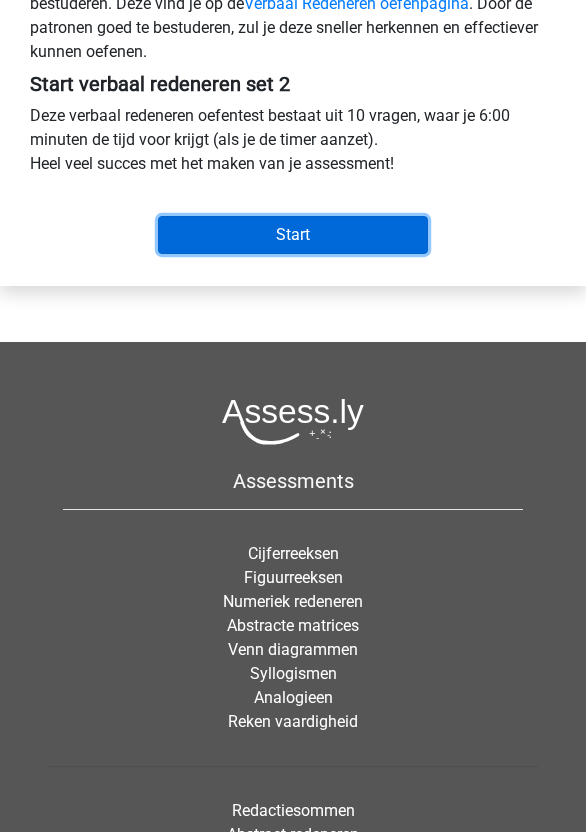 click on "Start" at bounding box center [293, 235] 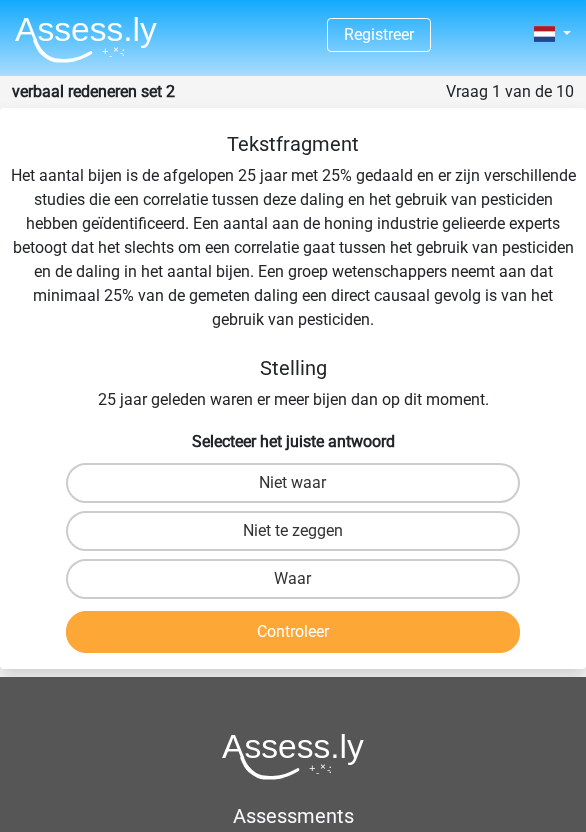 scroll, scrollTop: 0, scrollLeft: 0, axis: both 